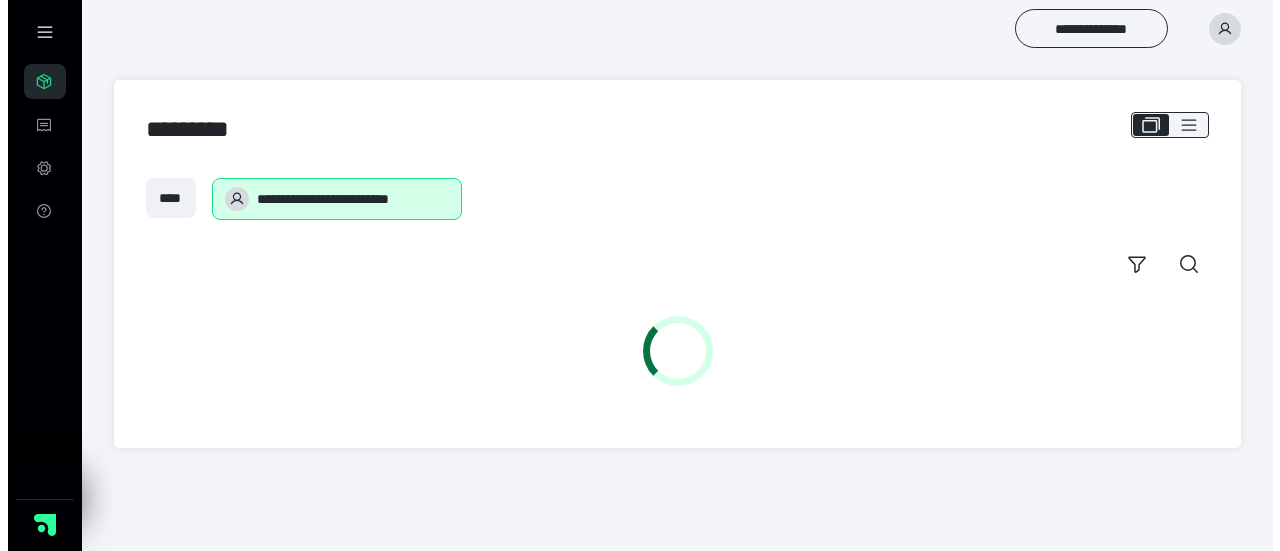 scroll, scrollTop: 0, scrollLeft: 0, axis: both 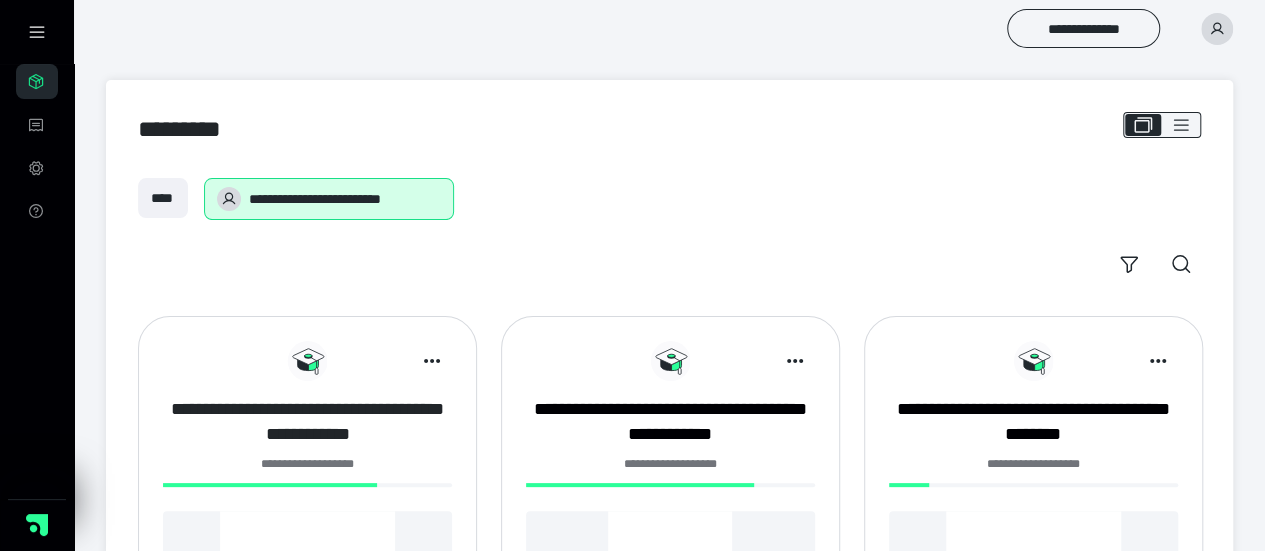 click on "**********" at bounding box center (307, 422) 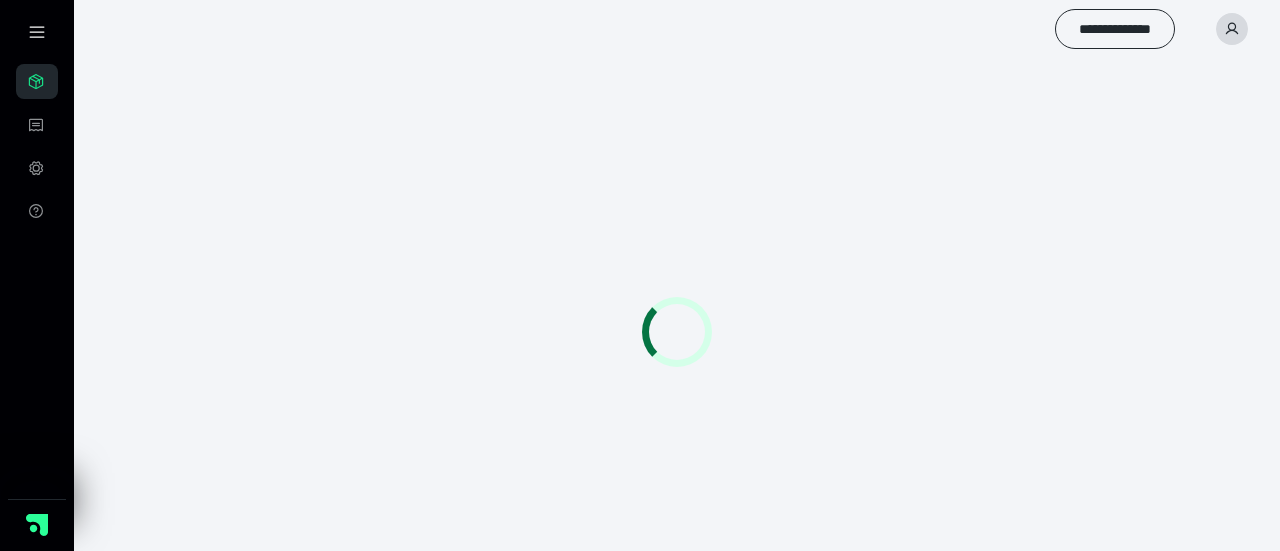 scroll, scrollTop: 0, scrollLeft: 0, axis: both 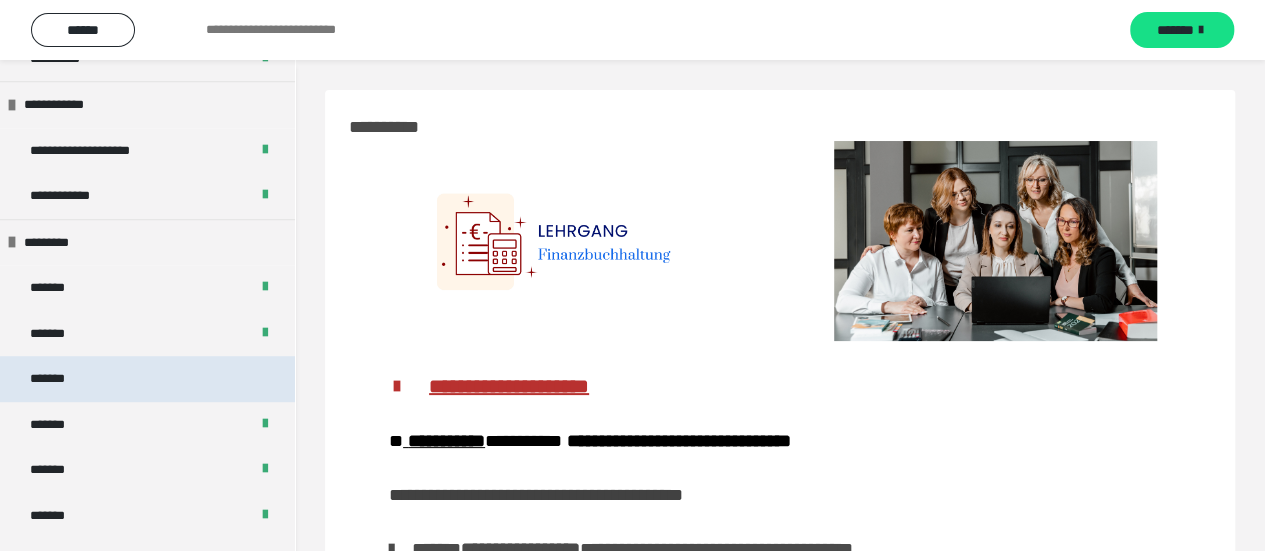 click on "*******" at bounding box center (147, 379) 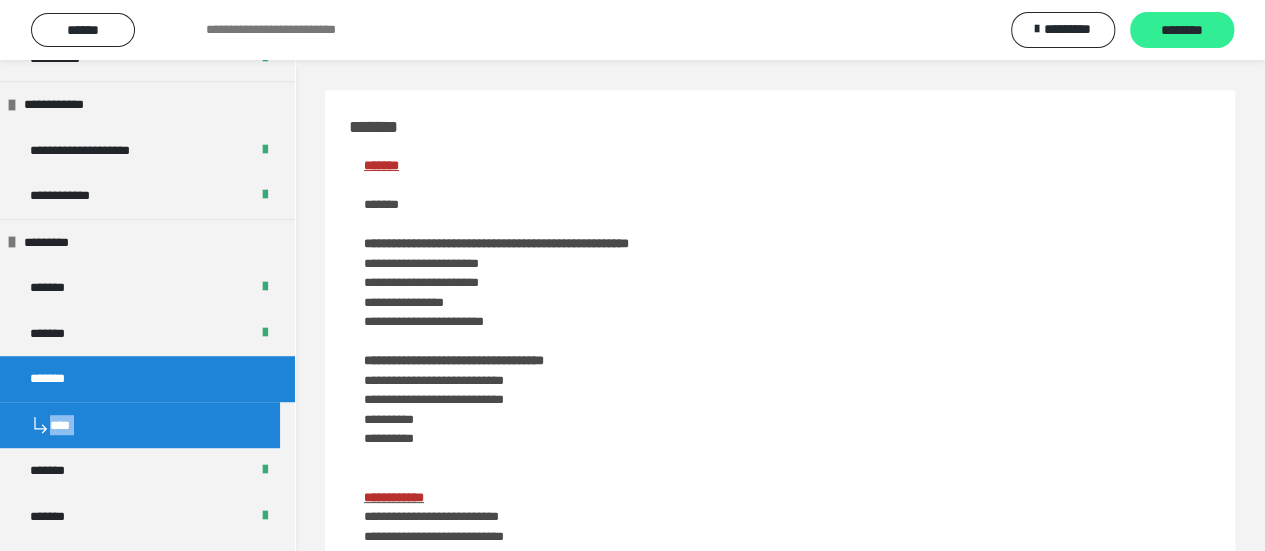 click on "********" at bounding box center [1182, 30] 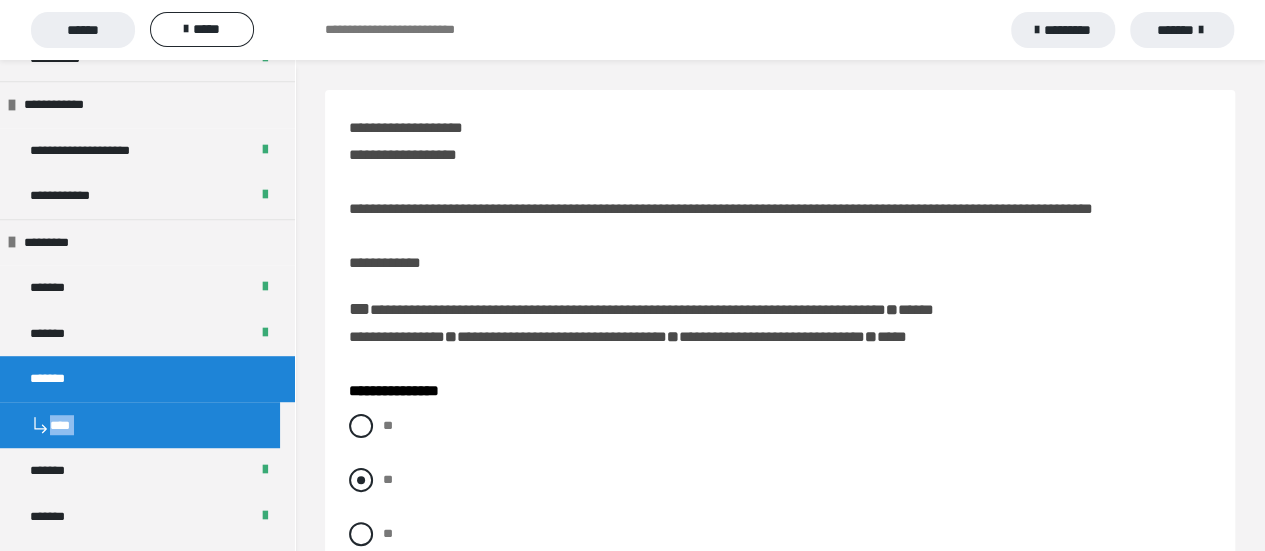 click at bounding box center [361, 480] 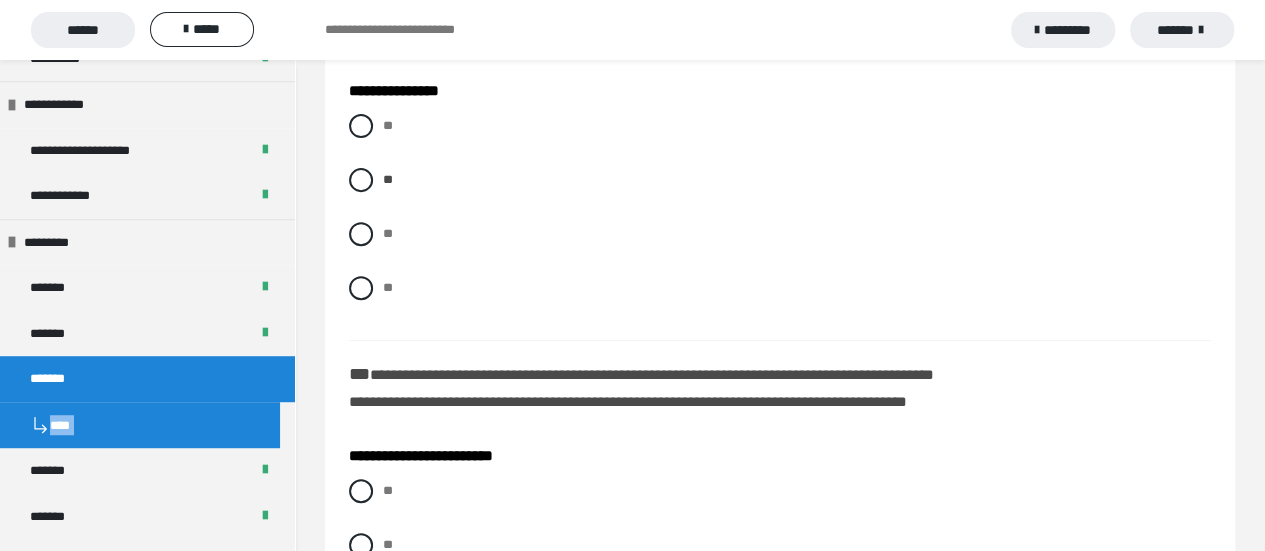 scroll, scrollTop: 400, scrollLeft: 0, axis: vertical 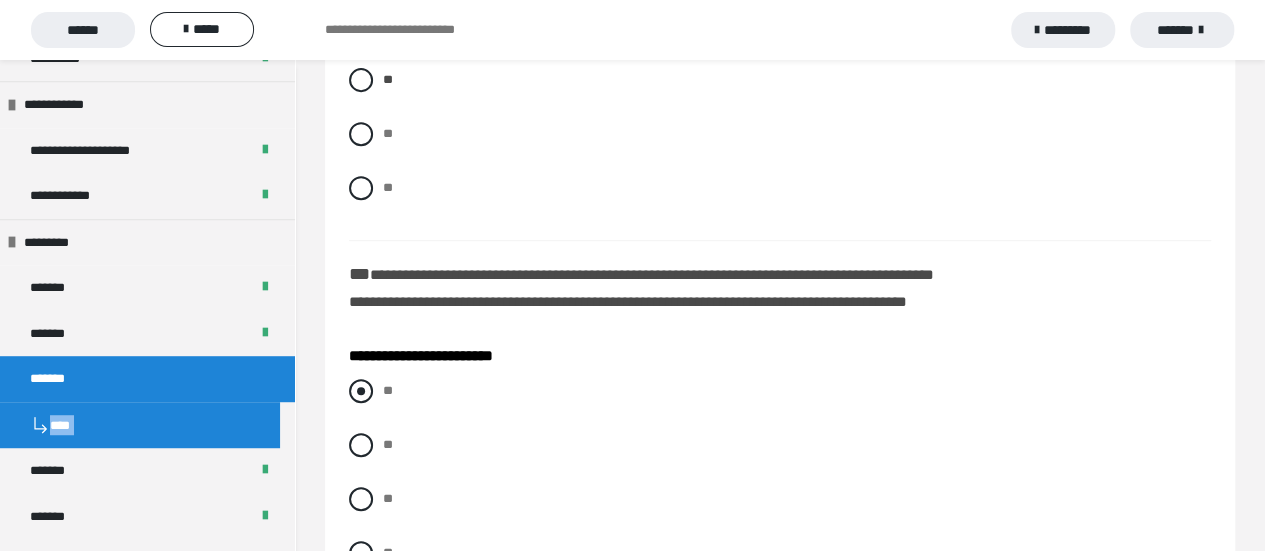 click at bounding box center (361, 391) 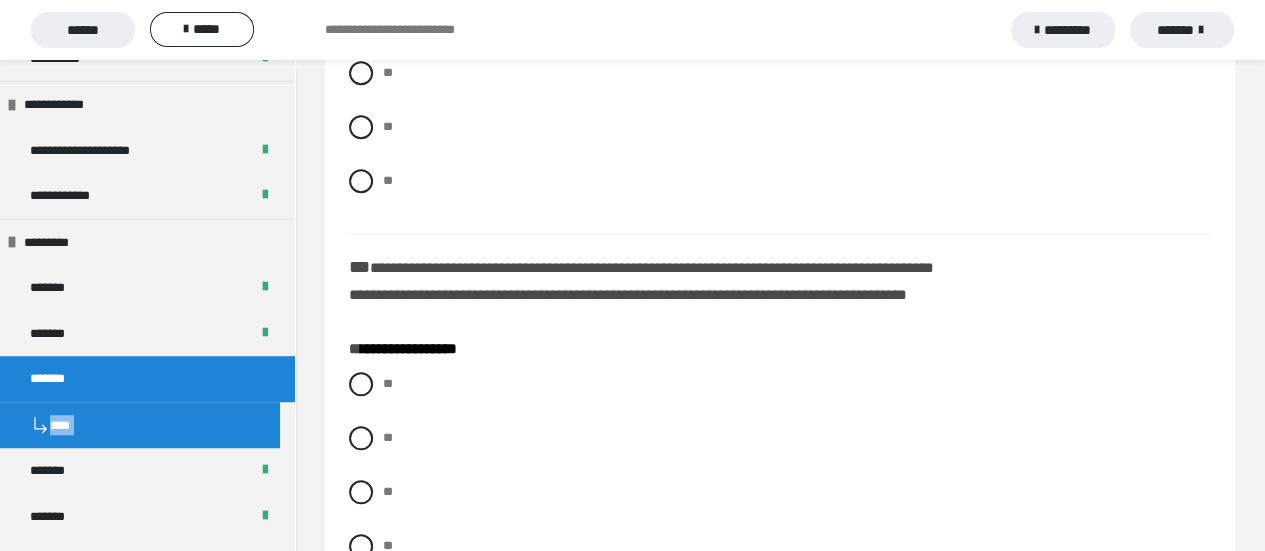 scroll, scrollTop: 800, scrollLeft: 0, axis: vertical 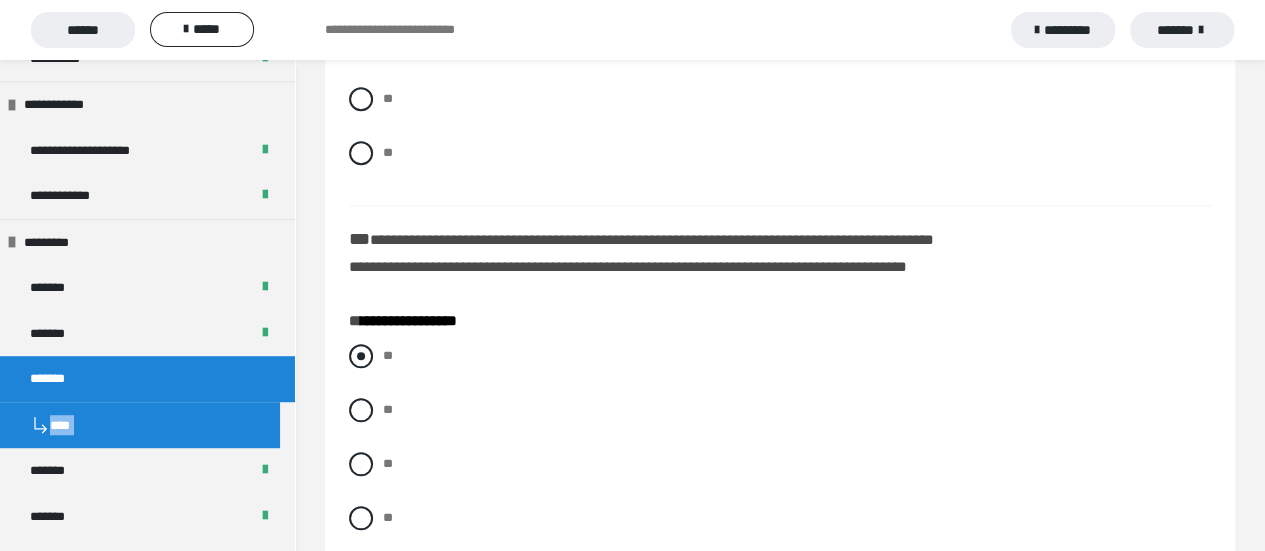click at bounding box center (361, 356) 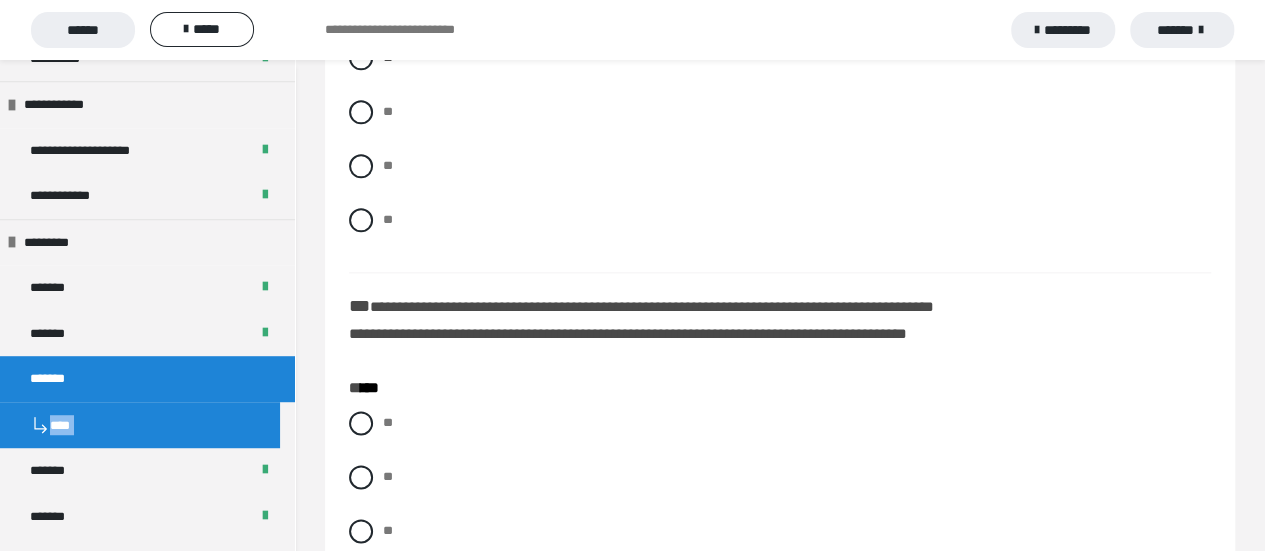 scroll, scrollTop: 1100, scrollLeft: 0, axis: vertical 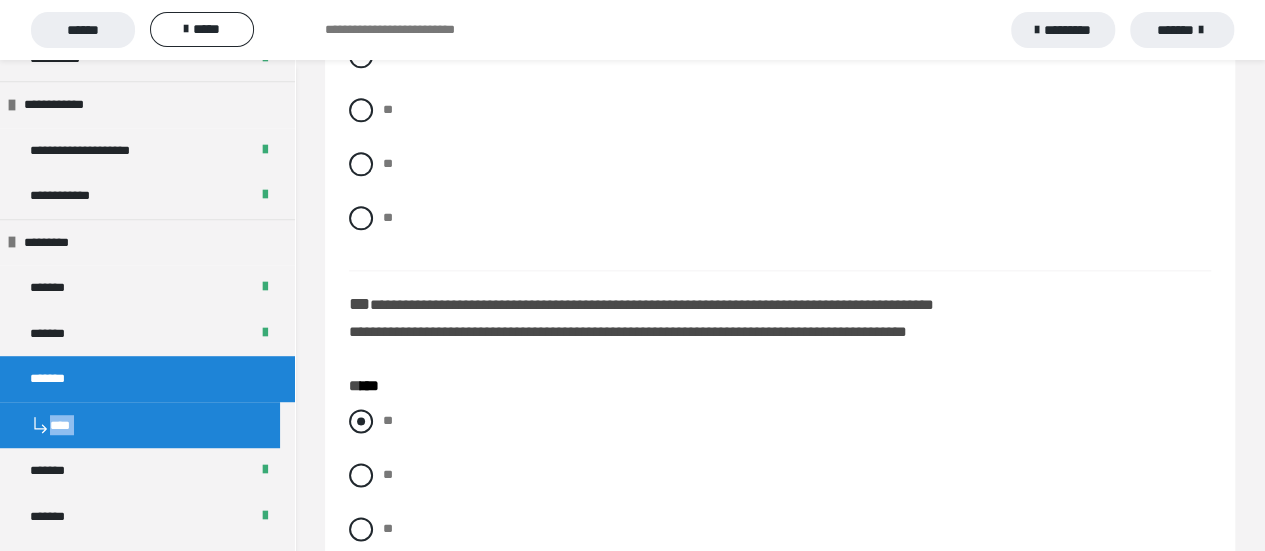 click at bounding box center [361, 421] 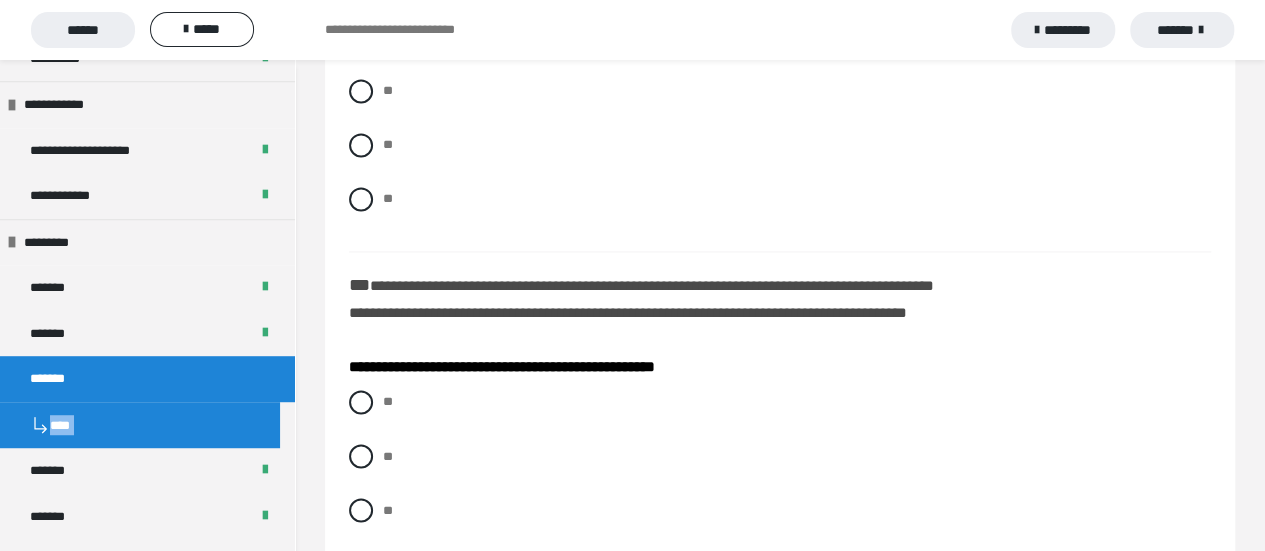 scroll, scrollTop: 1500, scrollLeft: 0, axis: vertical 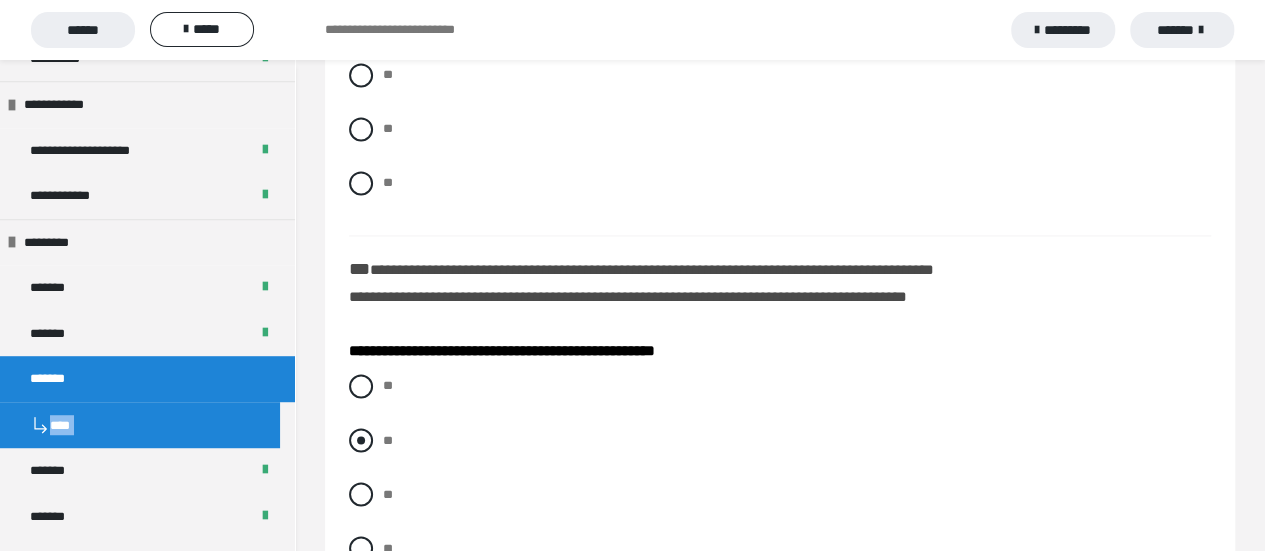 click on "**" at bounding box center [780, 440] 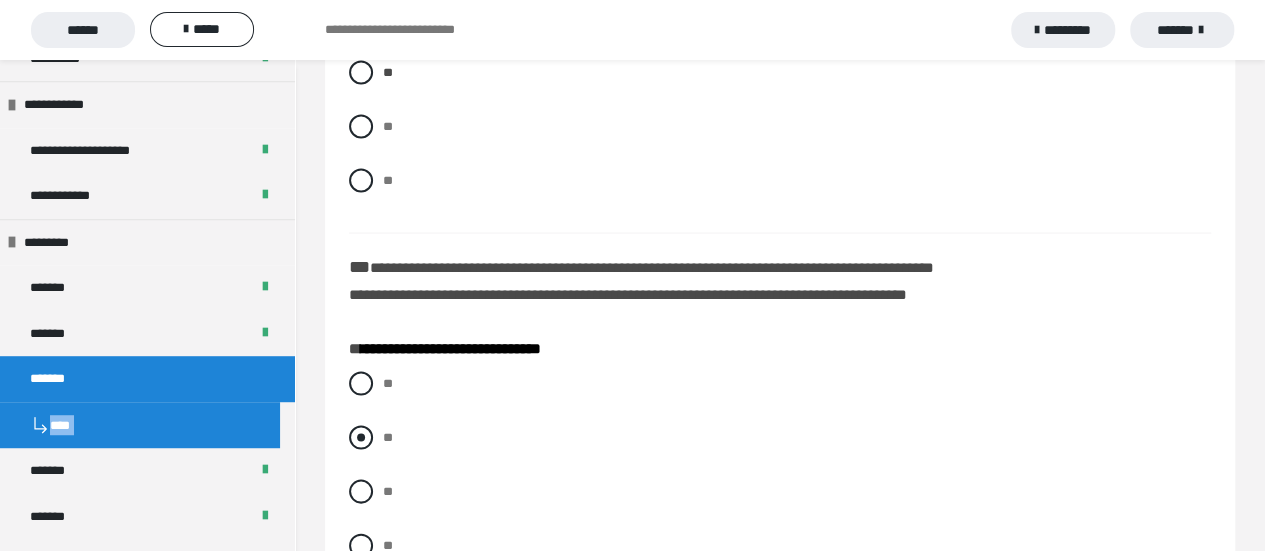 scroll, scrollTop: 1900, scrollLeft: 0, axis: vertical 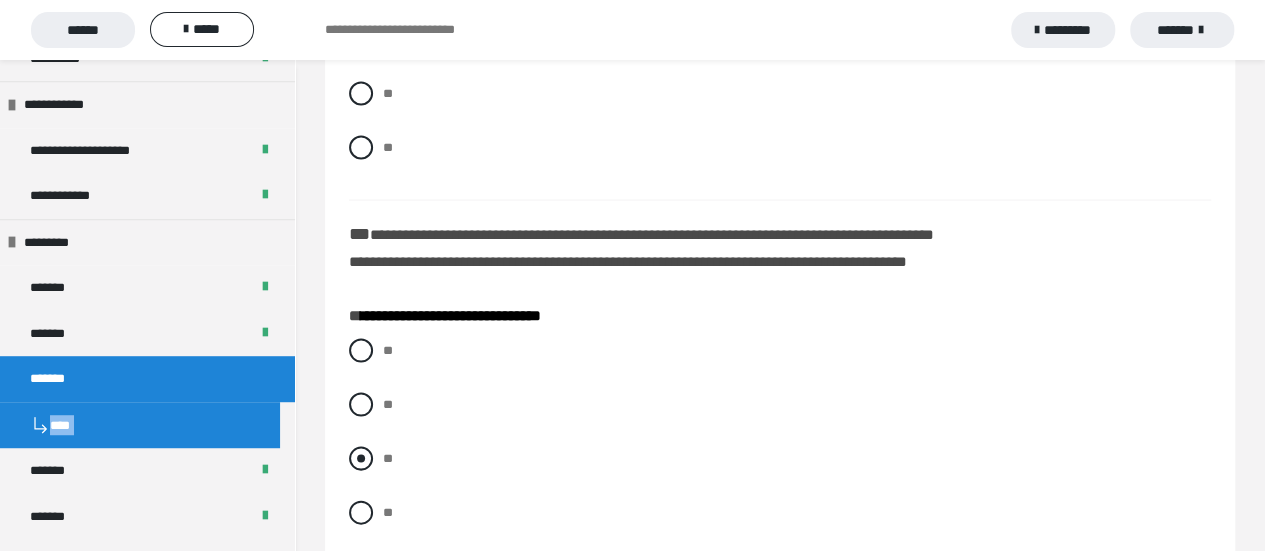 click at bounding box center (361, 459) 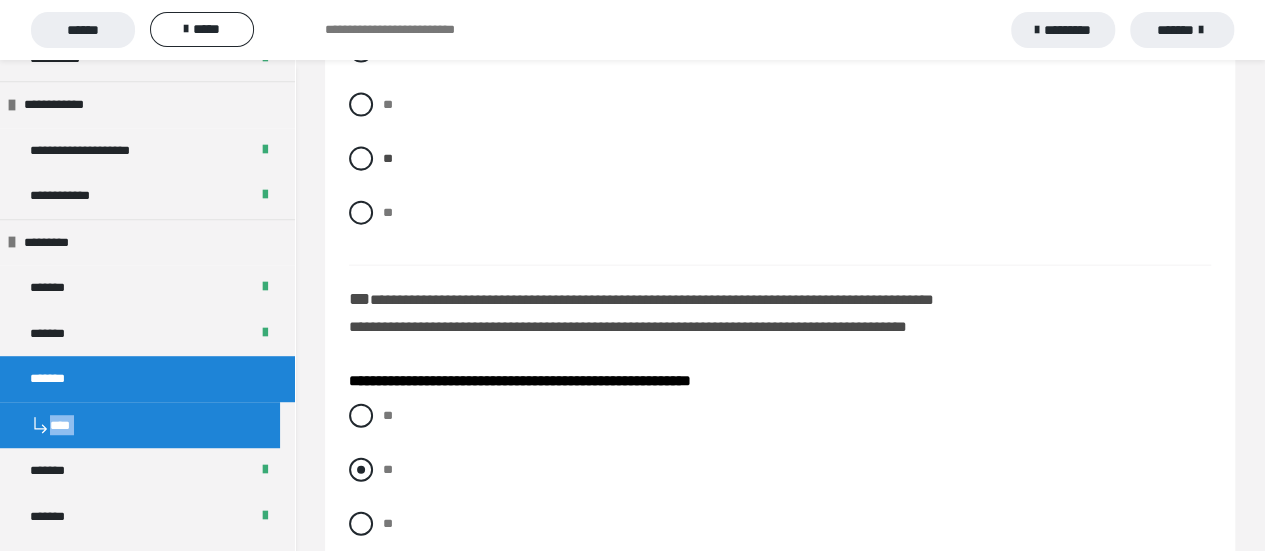 scroll, scrollTop: 2300, scrollLeft: 0, axis: vertical 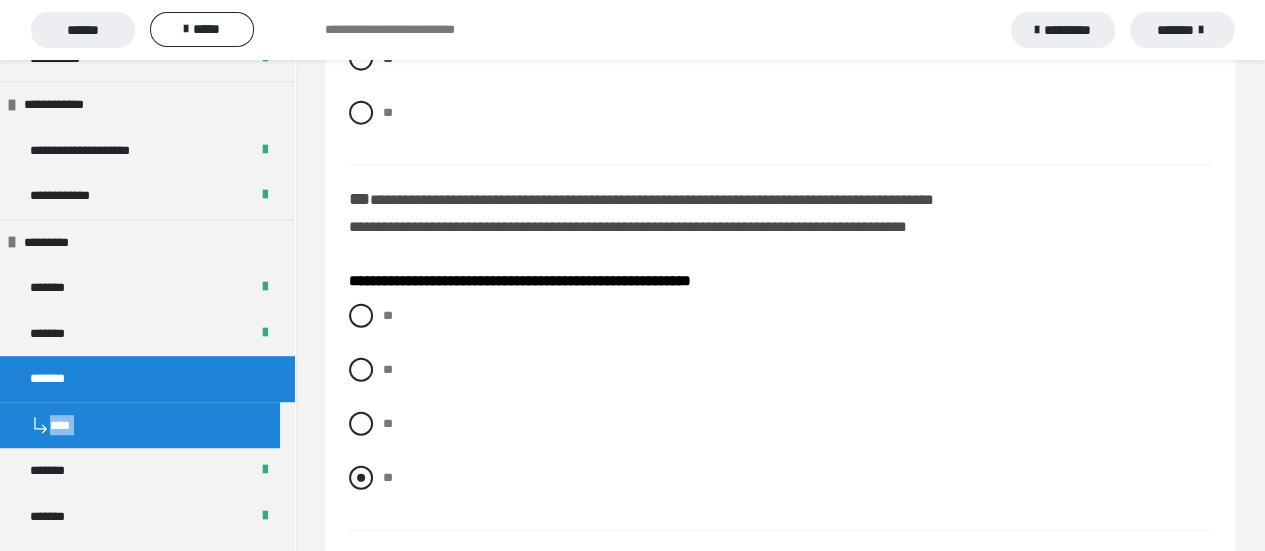 click at bounding box center [361, 478] 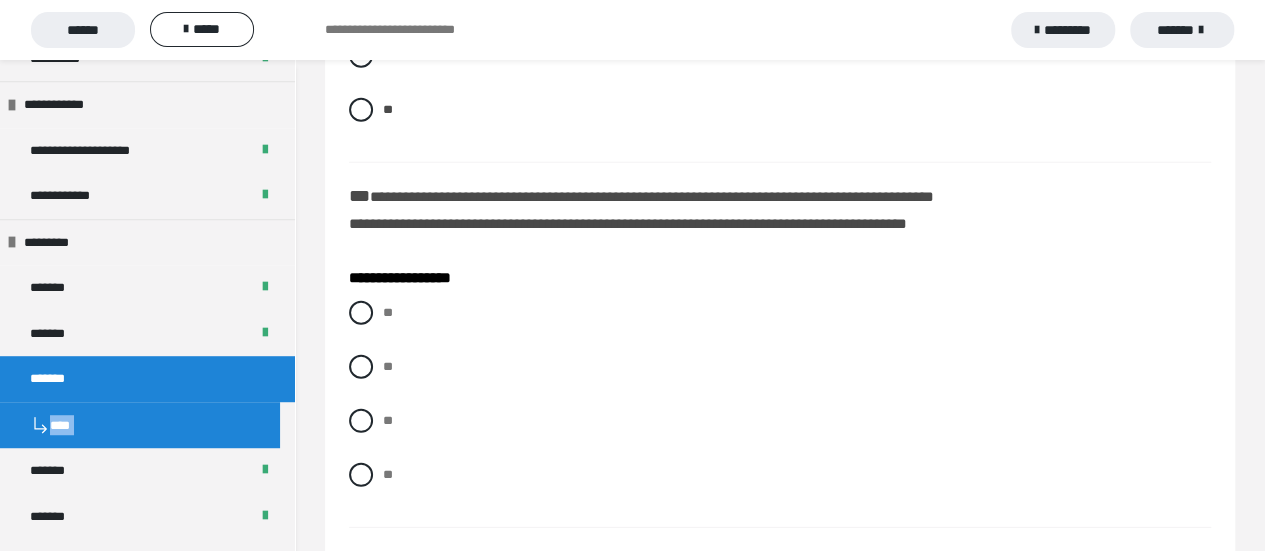 scroll, scrollTop: 2700, scrollLeft: 0, axis: vertical 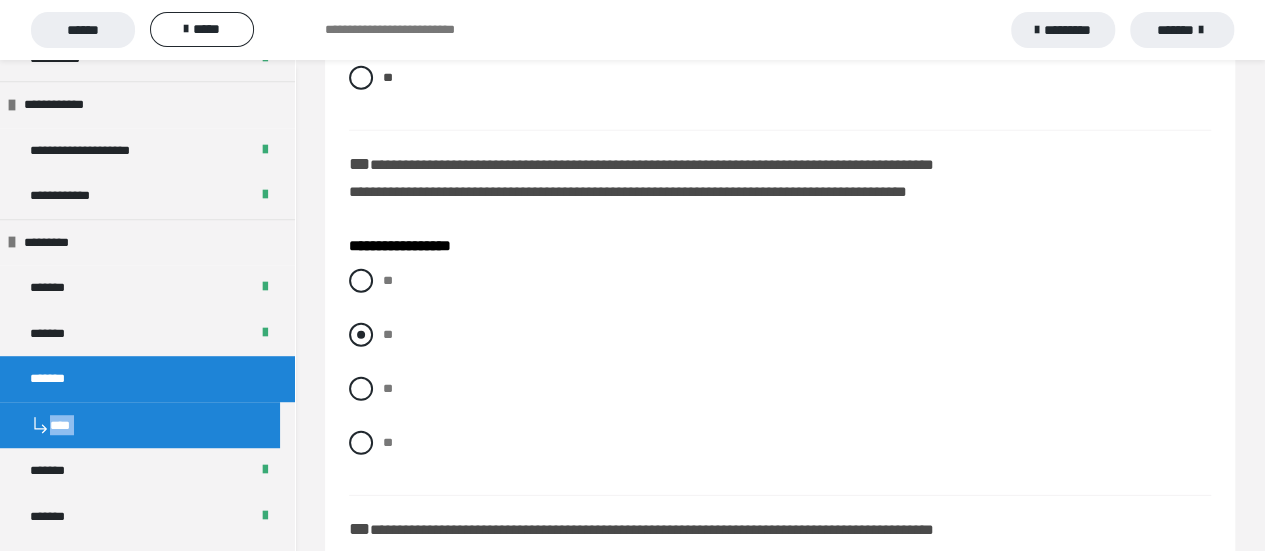 click at bounding box center [361, 335] 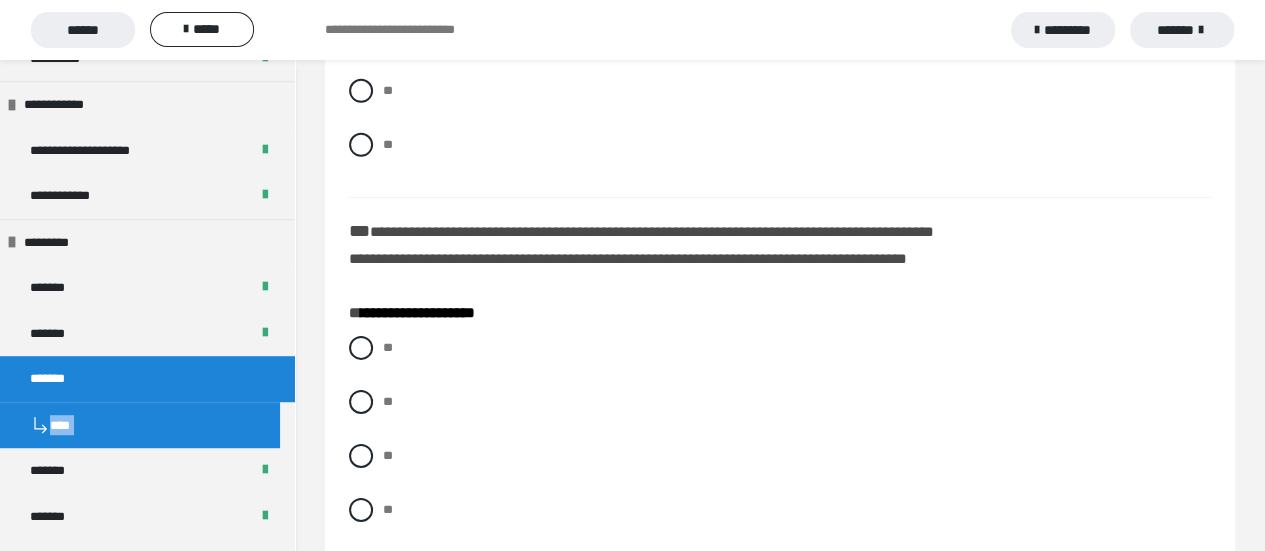 scroll, scrollTop: 3000, scrollLeft: 0, axis: vertical 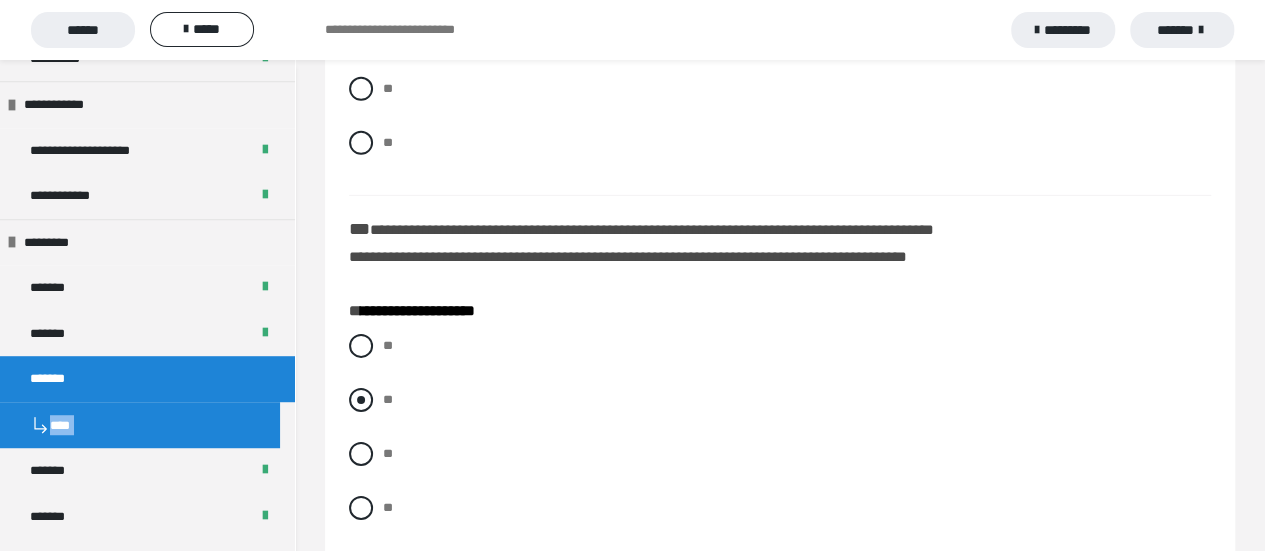click at bounding box center (361, 400) 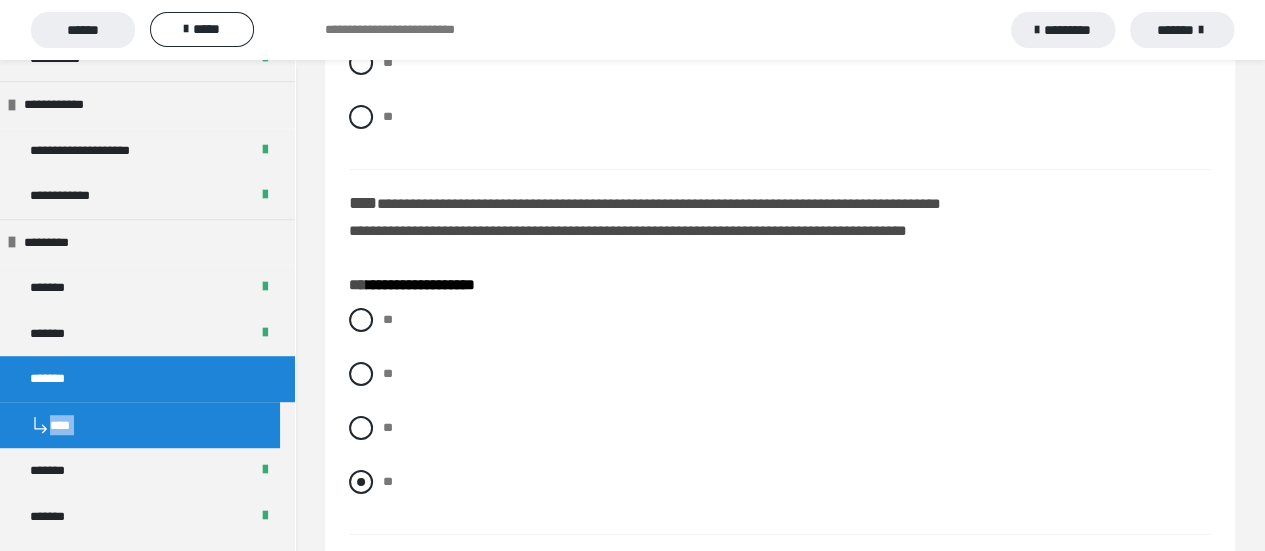 scroll, scrollTop: 3400, scrollLeft: 0, axis: vertical 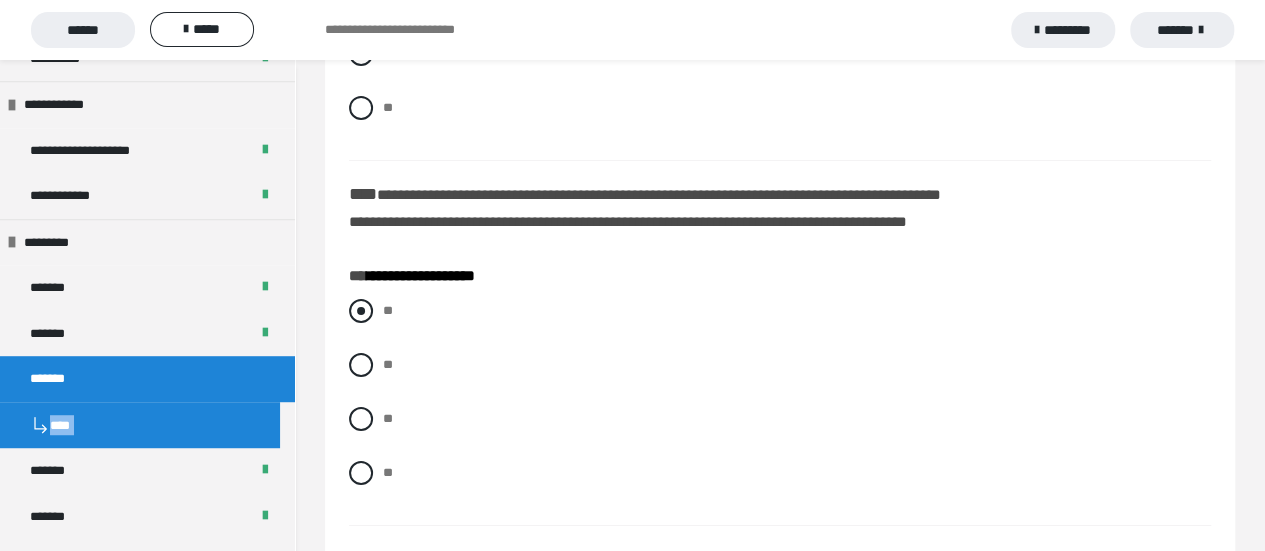 click at bounding box center (361, 311) 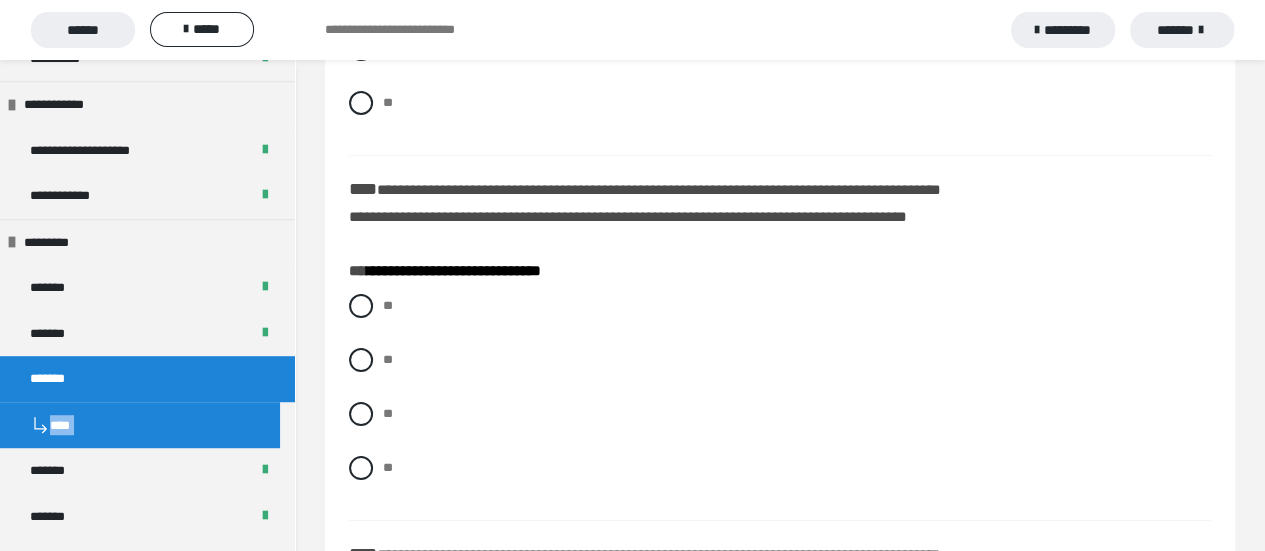 scroll, scrollTop: 3800, scrollLeft: 0, axis: vertical 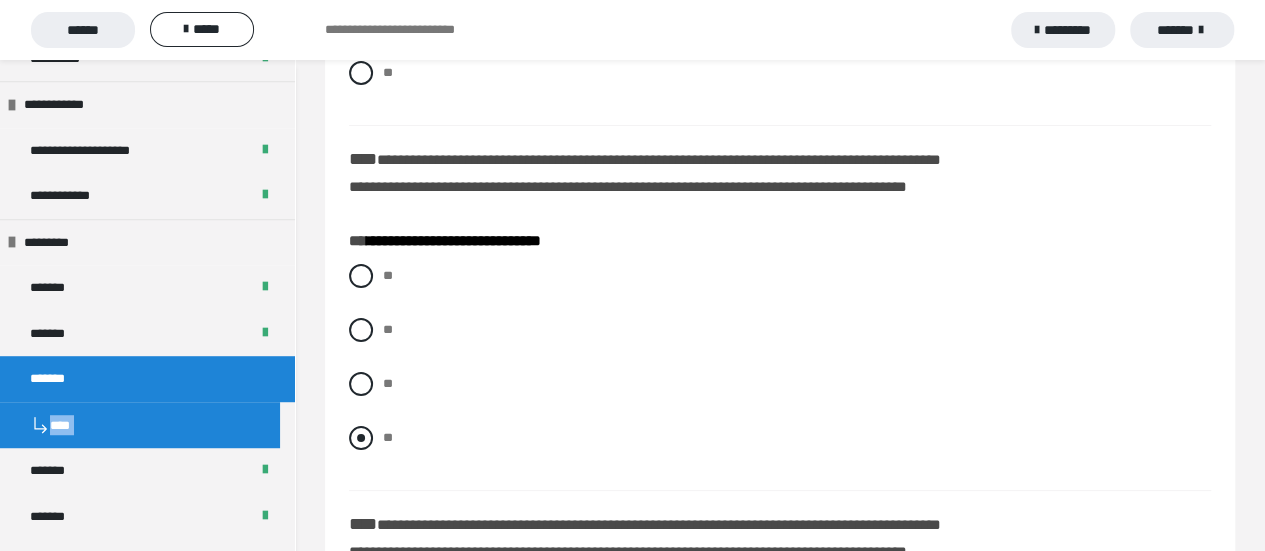 click at bounding box center (361, 438) 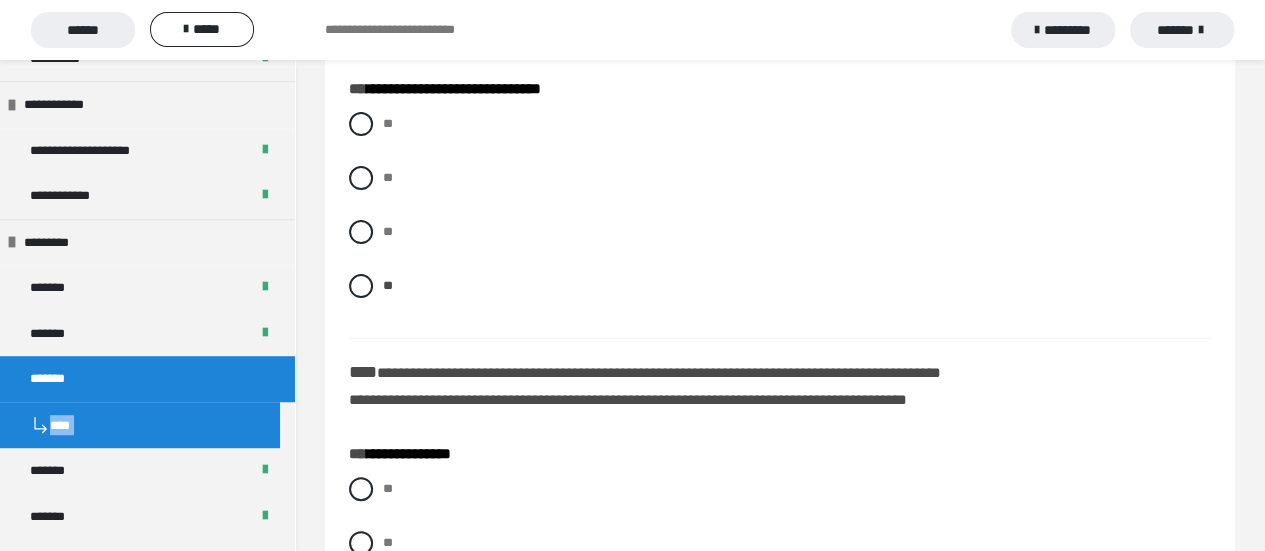 scroll, scrollTop: 4100, scrollLeft: 0, axis: vertical 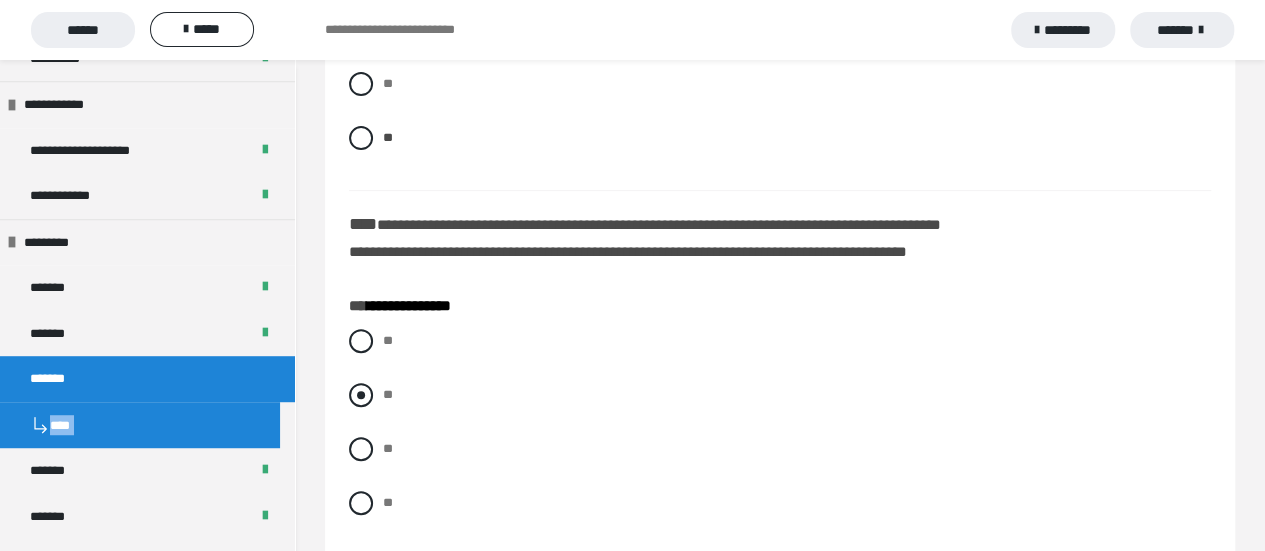 click at bounding box center [361, 395] 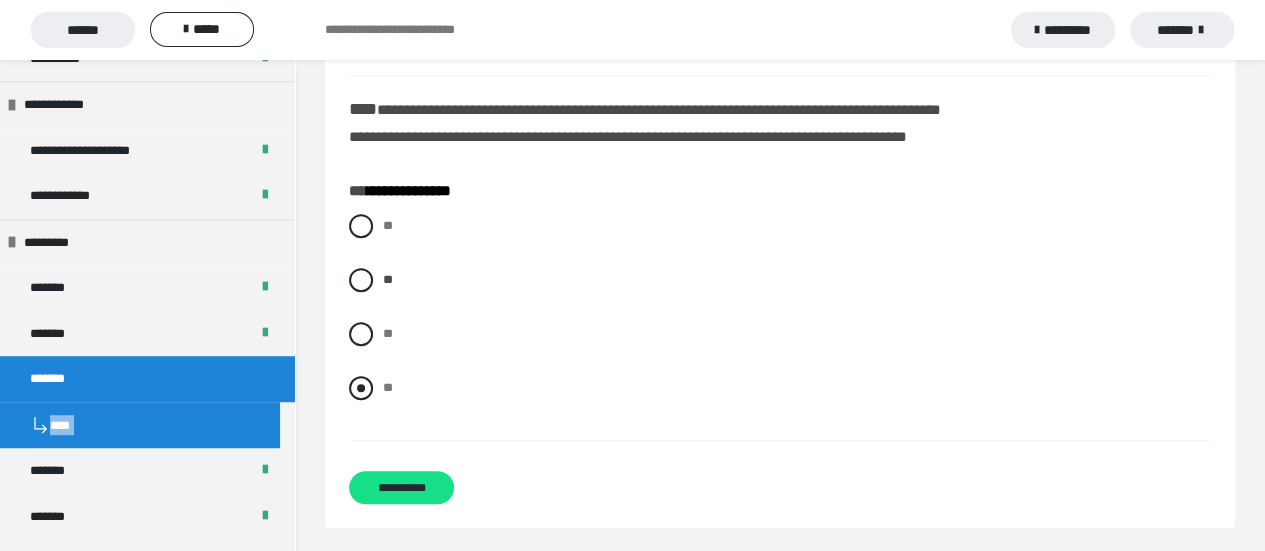 scroll, scrollTop: 4217, scrollLeft: 0, axis: vertical 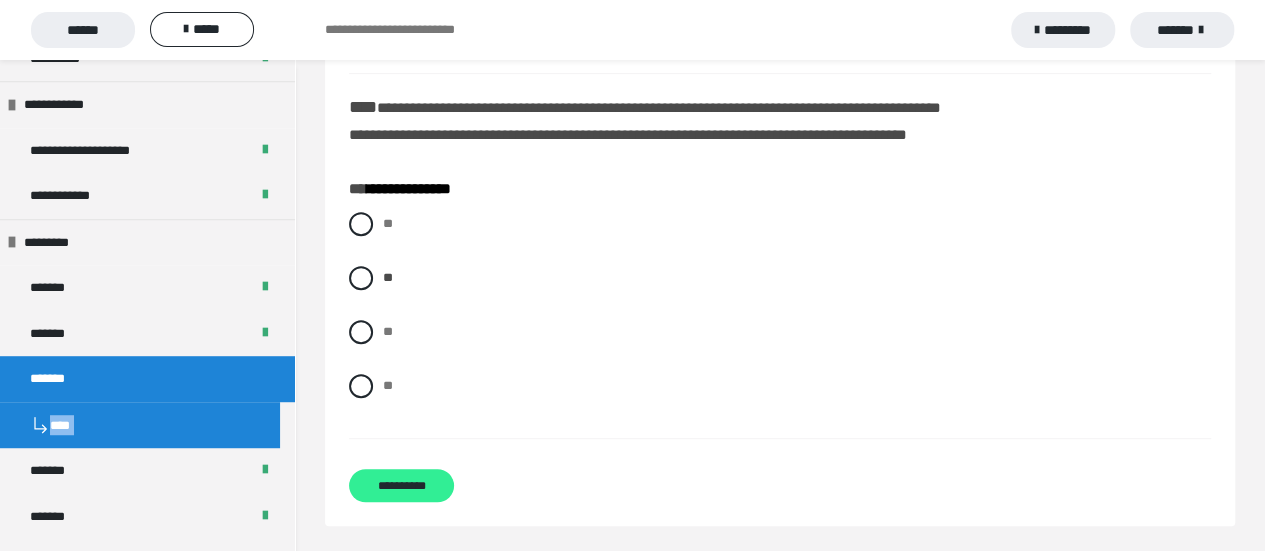 click on "**********" at bounding box center [401, 485] 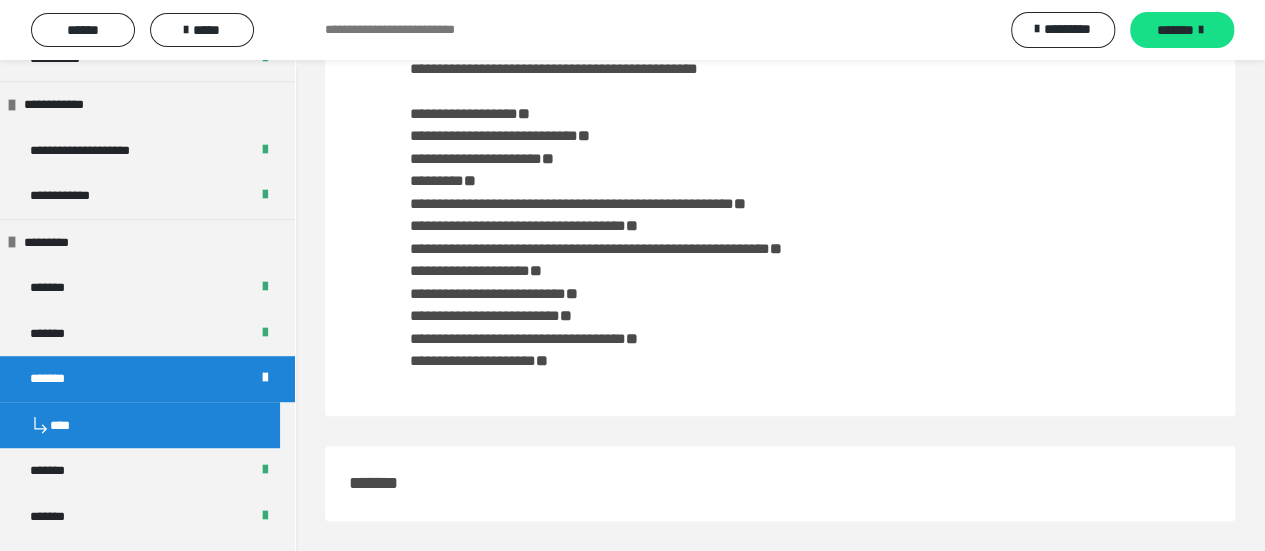 click on "*******" at bounding box center (386, 483) 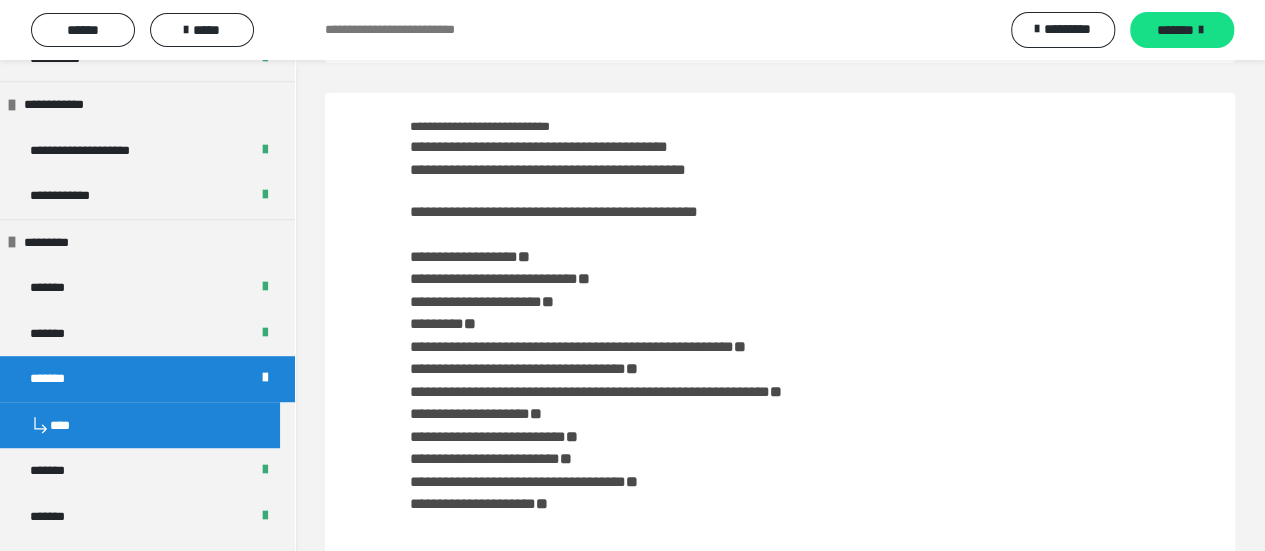 scroll, scrollTop: 0, scrollLeft: 0, axis: both 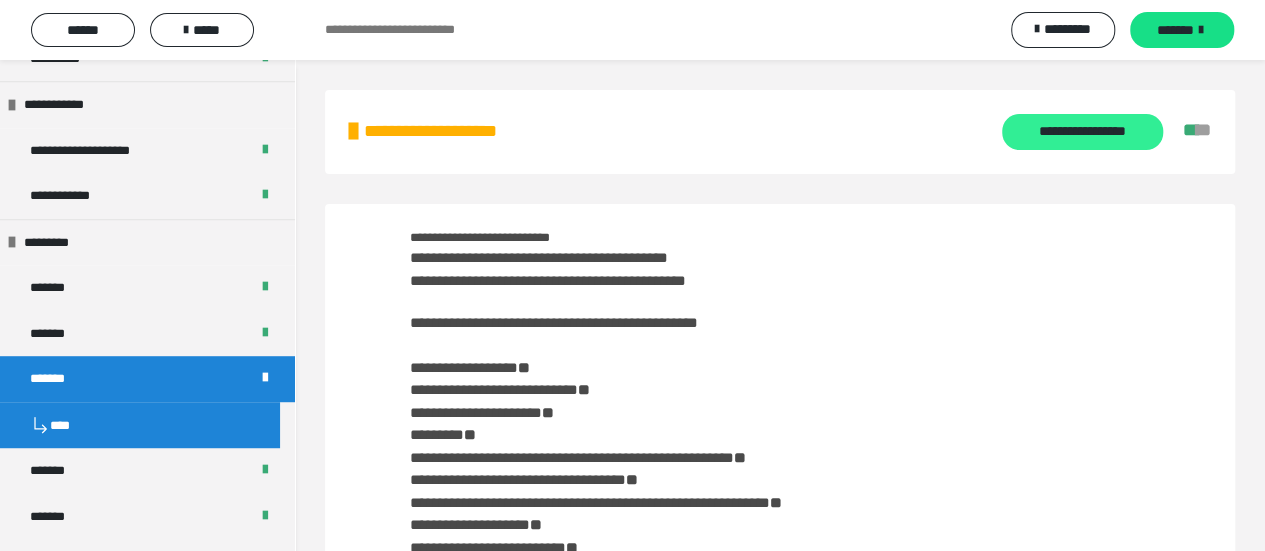 click on "**********" at bounding box center [1082, 132] 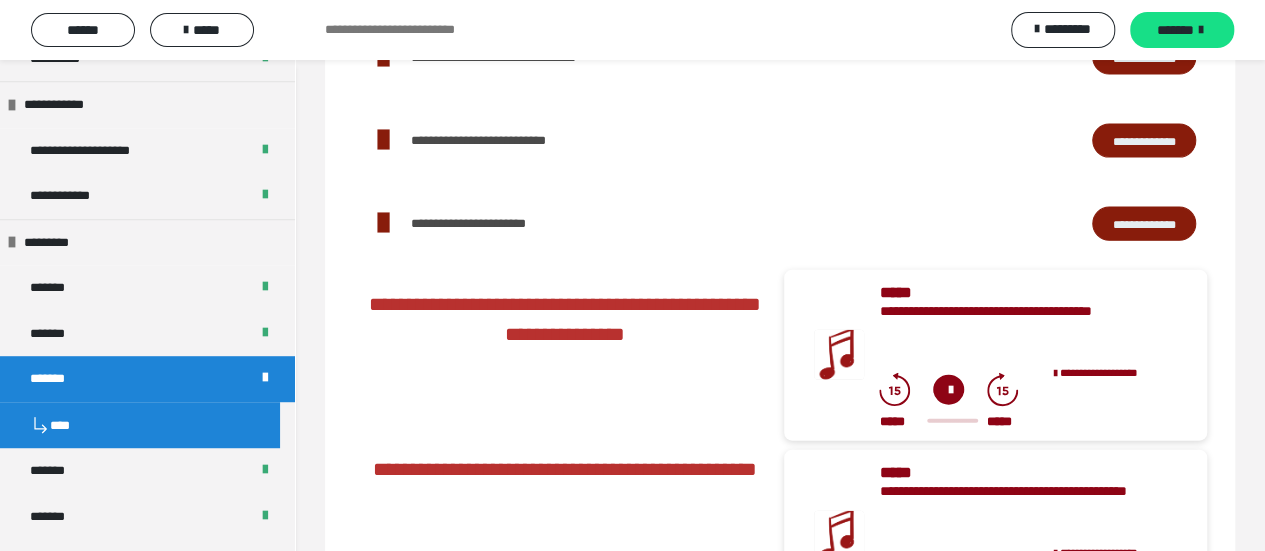 scroll, scrollTop: 6000, scrollLeft: 0, axis: vertical 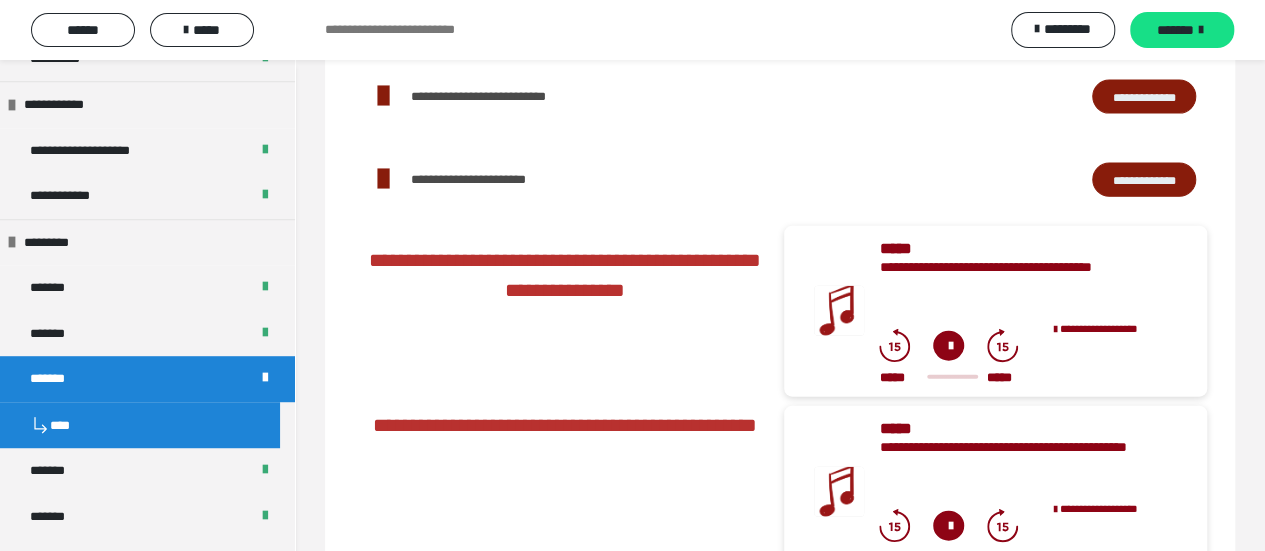 click on "**********" at bounding box center [1144, 179] 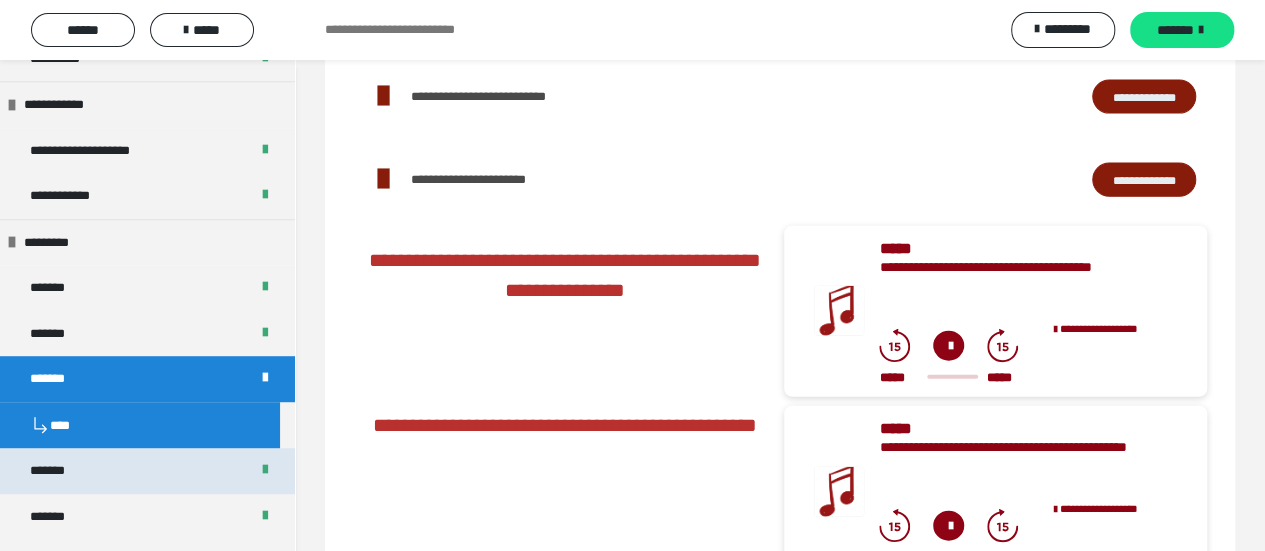 click on "*******" at bounding box center (147, 471) 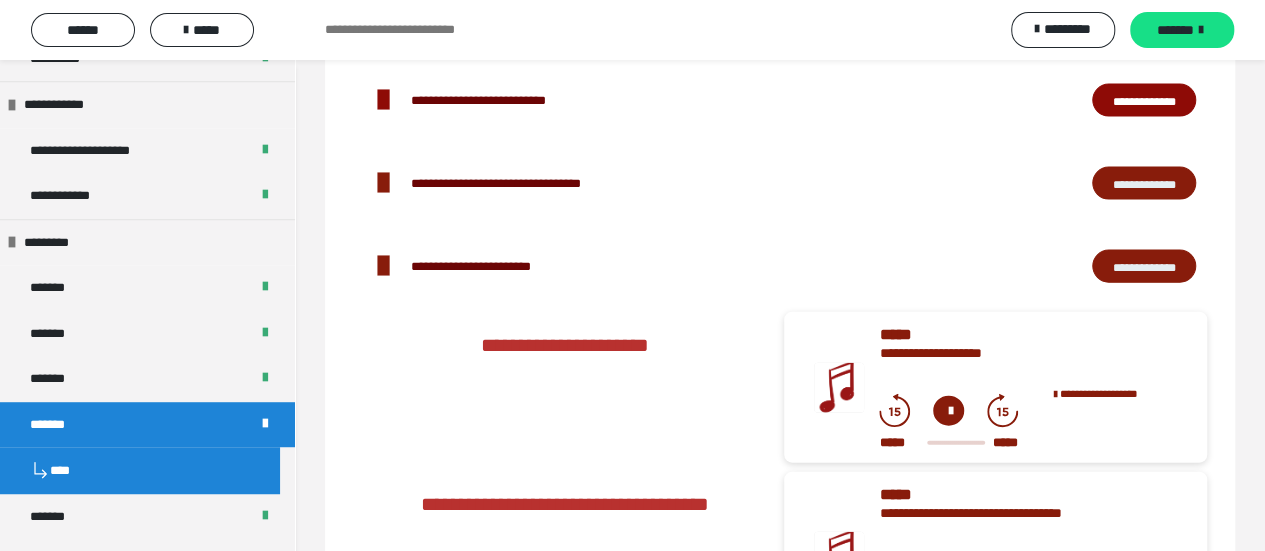 scroll, scrollTop: 1504, scrollLeft: 0, axis: vertical 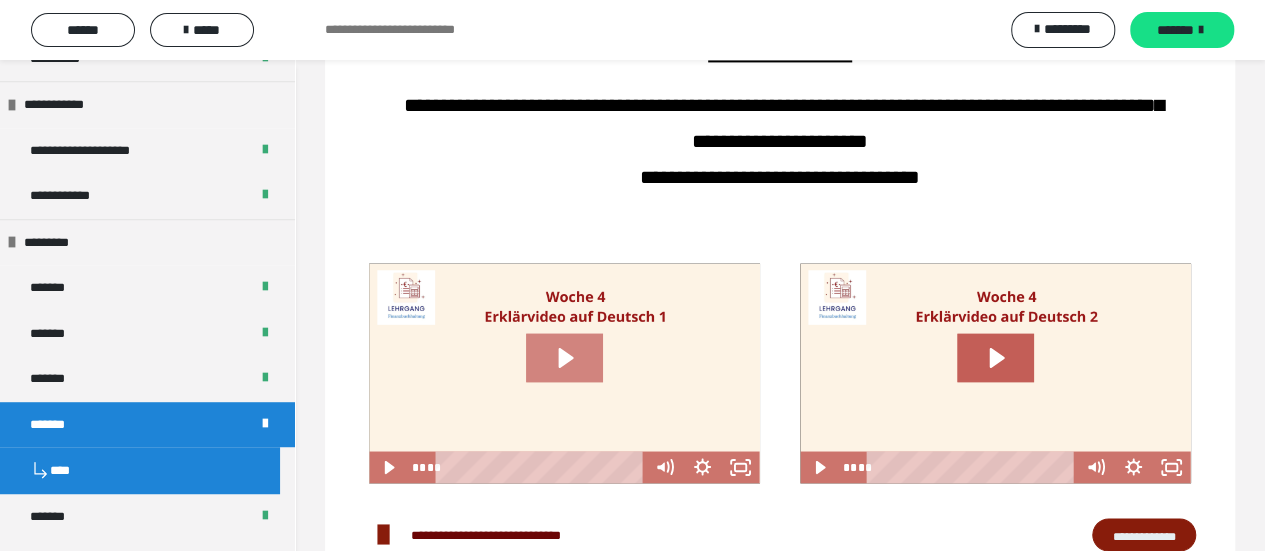 click 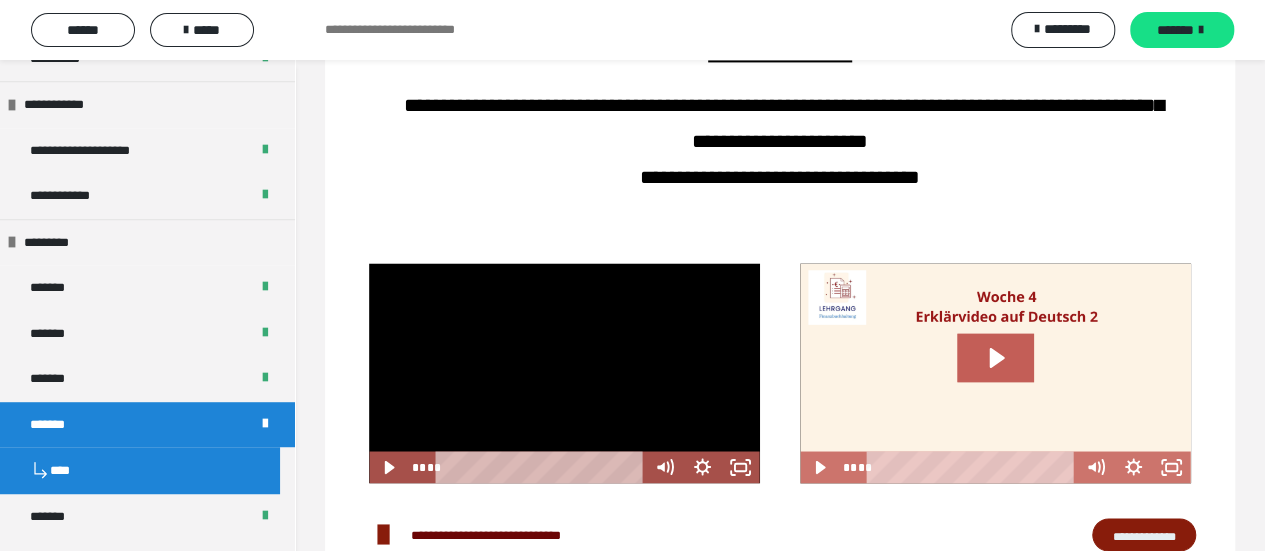 click at bounding box center (564, 373) 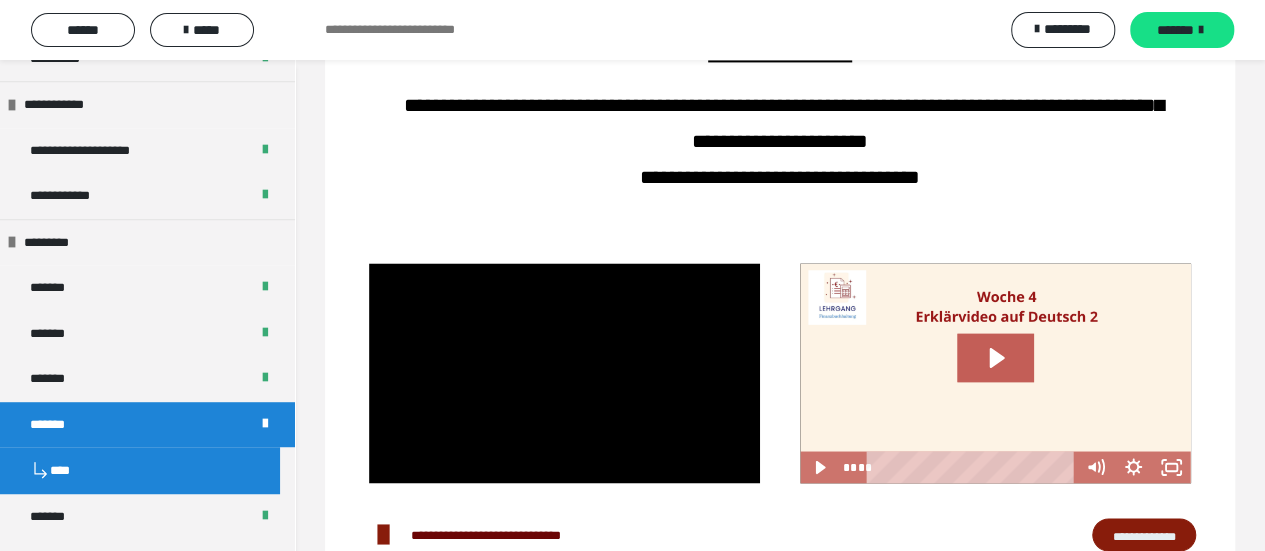 type 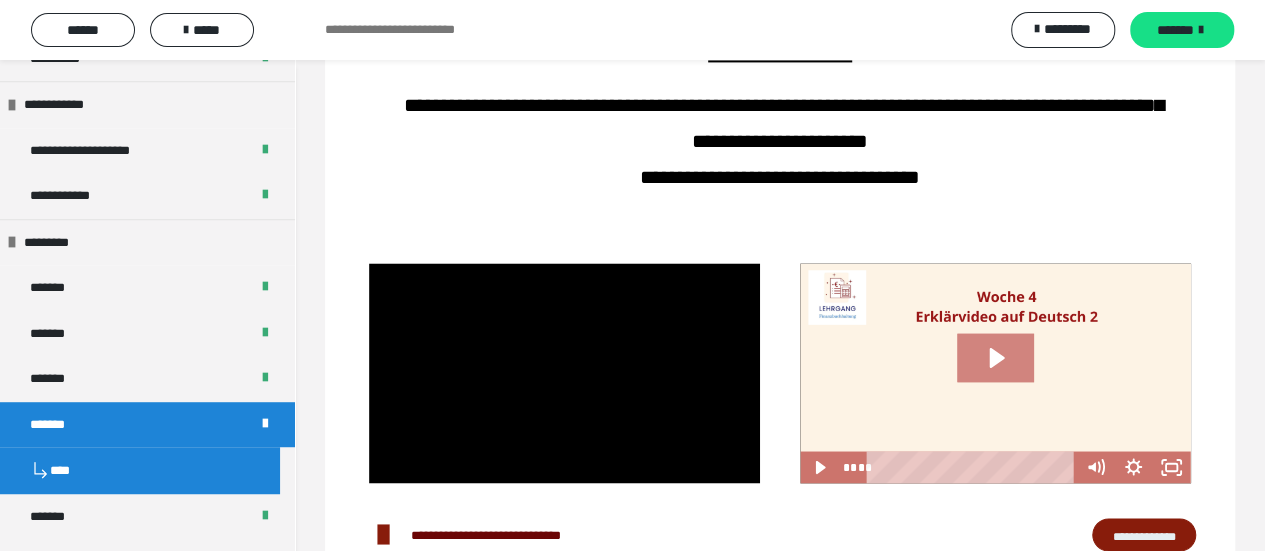 click 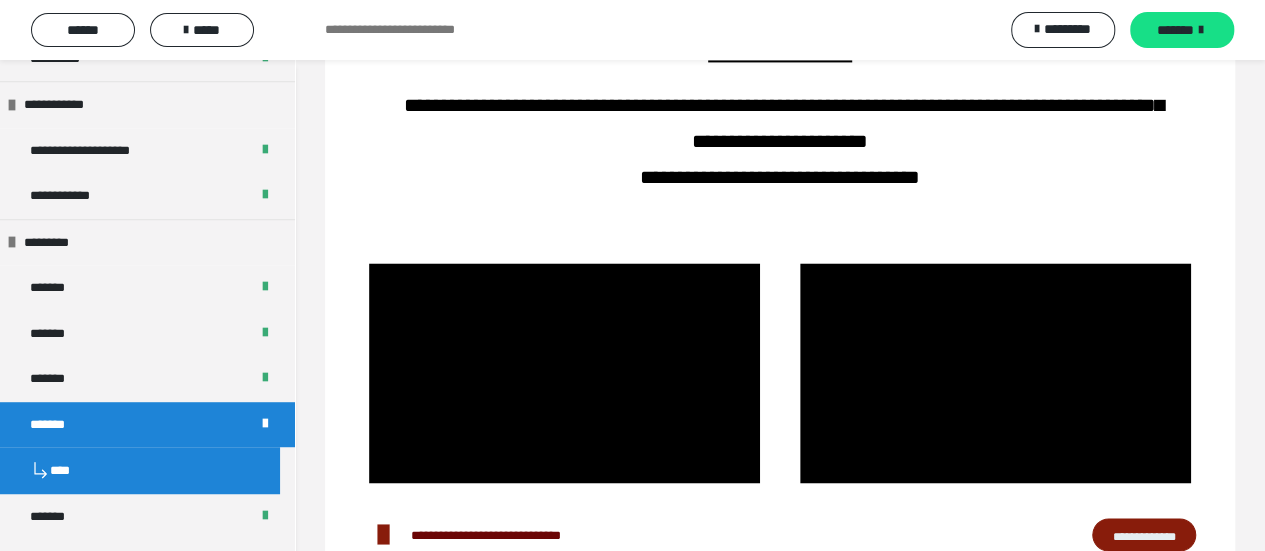 type 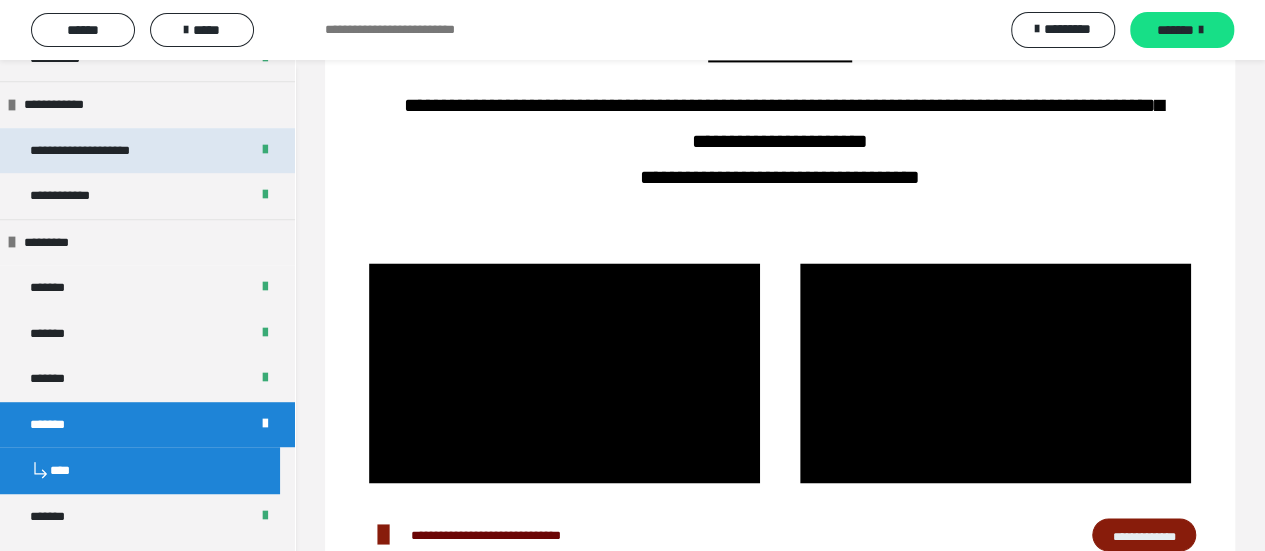 click on "**********" at bounding box center (100, 151) 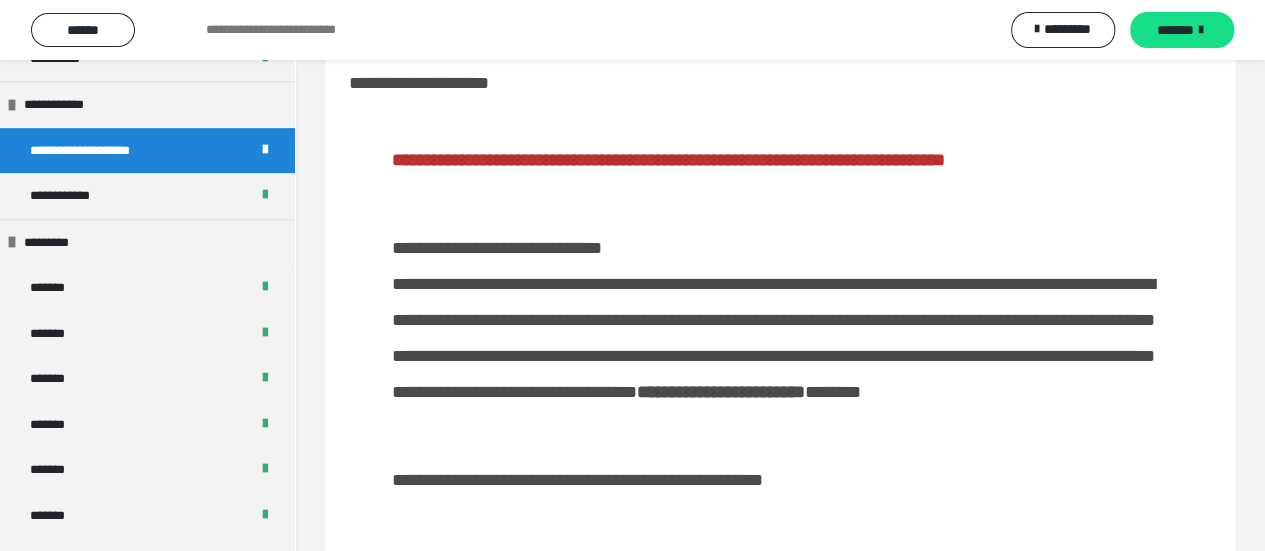scroll, scrollTop: 0, scrollLeft: 0, axis: both 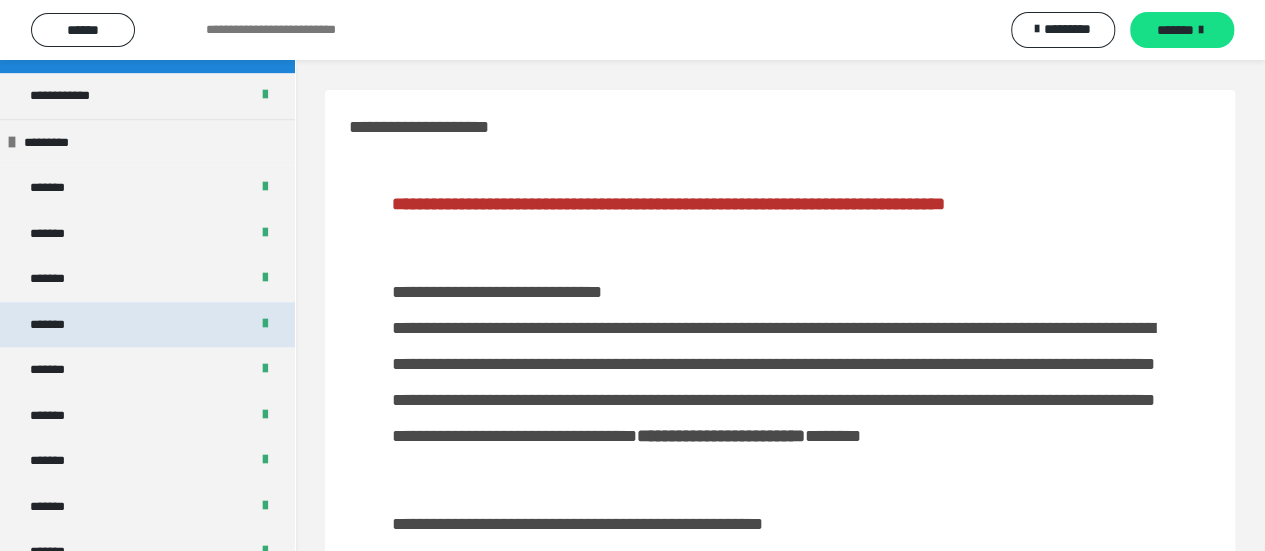 click on "*******" at bounding box center (147, 325) 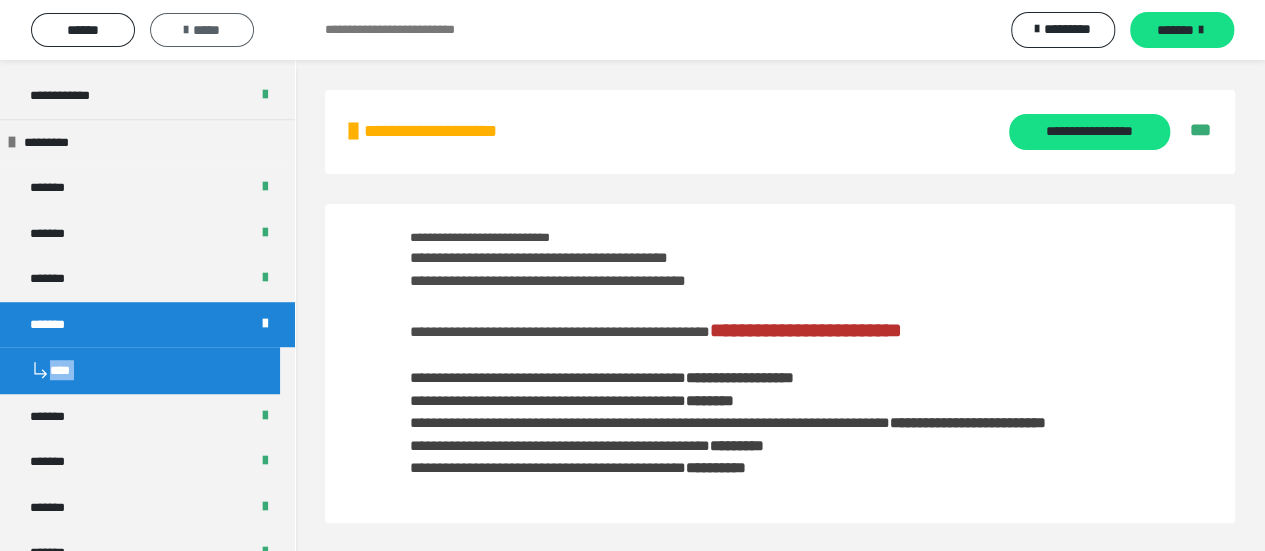 click on "*****" at bounding box center (202, 30) 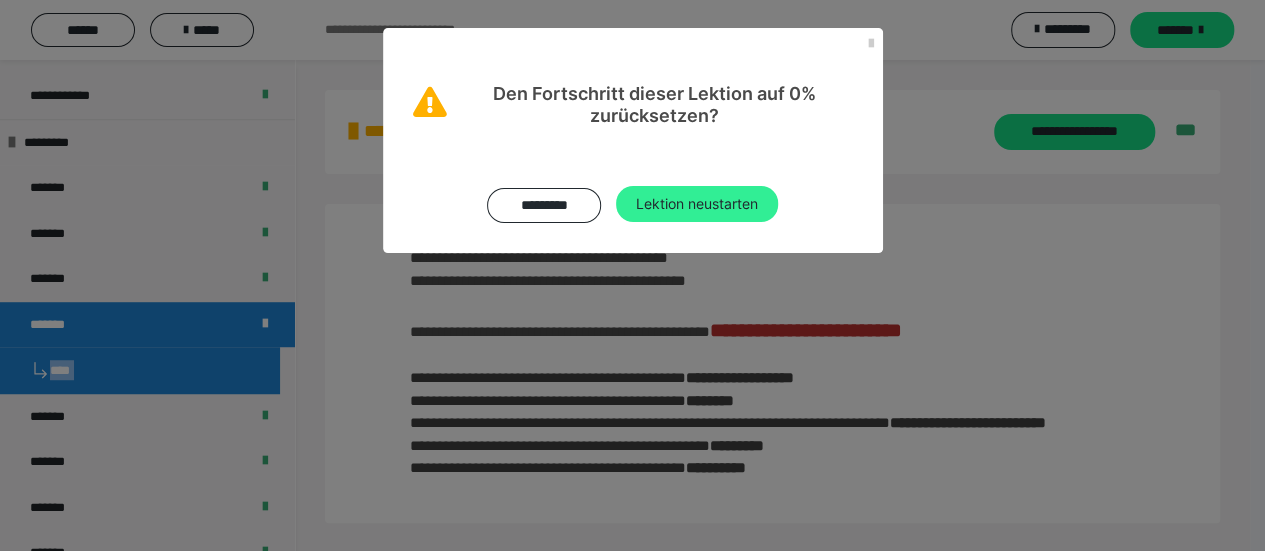 click on "Lektion neustarten" at bounding box center [697, 204] 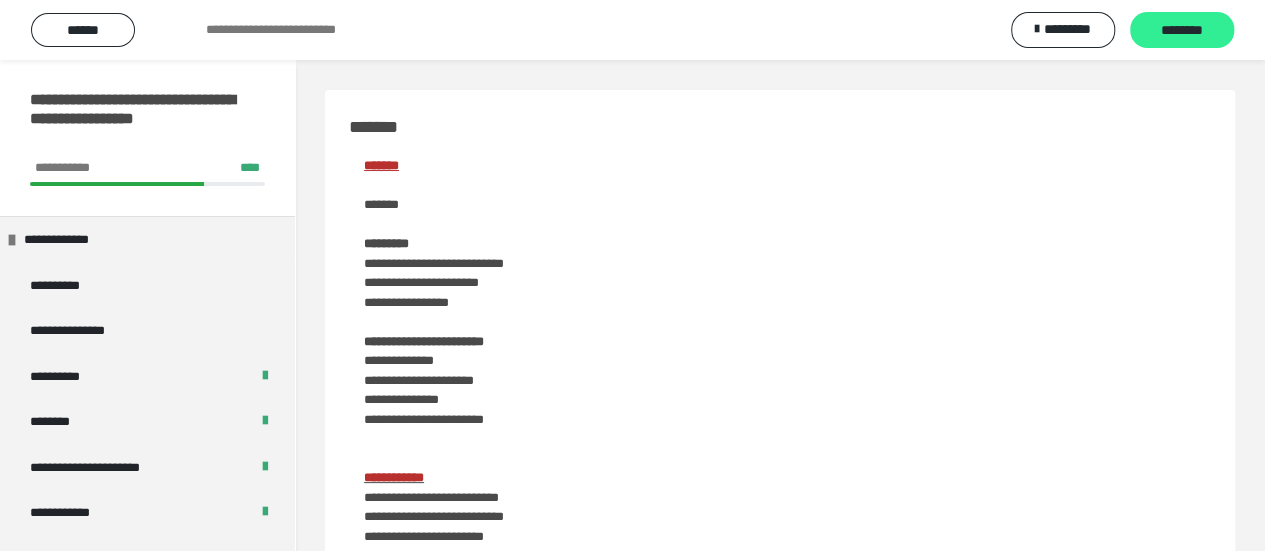 click on "********" at bounding box center (1182, 31) 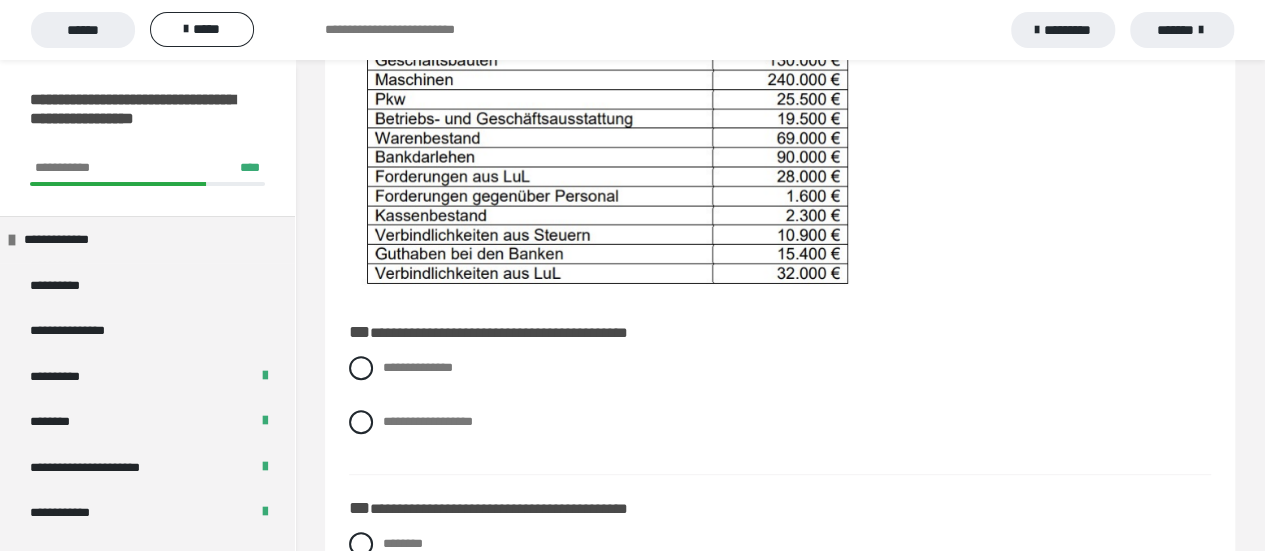 scroll, scrollTop: 400, scrollLeft: 0, axis: vertical 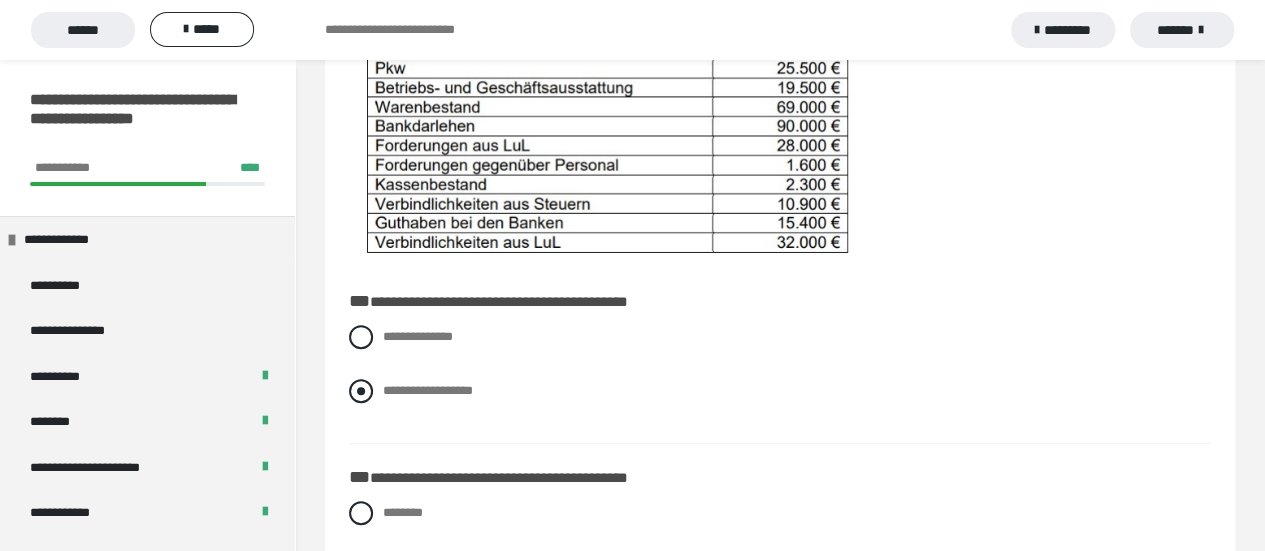 click on "**********" at bounding box center (780, 391) 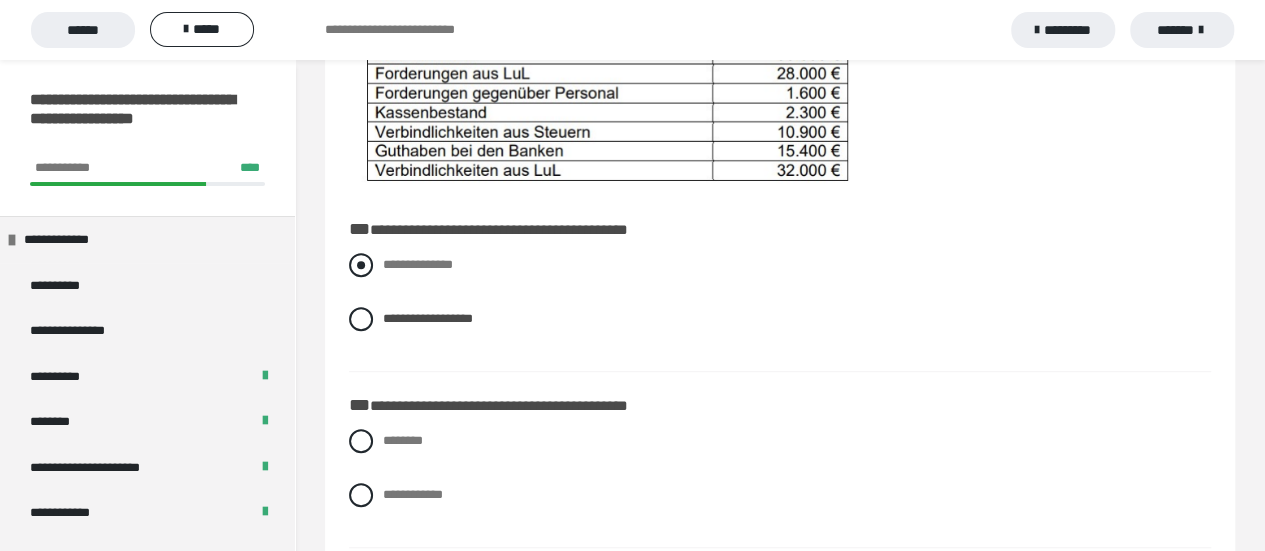 scroll, scrollTop: 500, scrollLeft: 0, axis: vertical 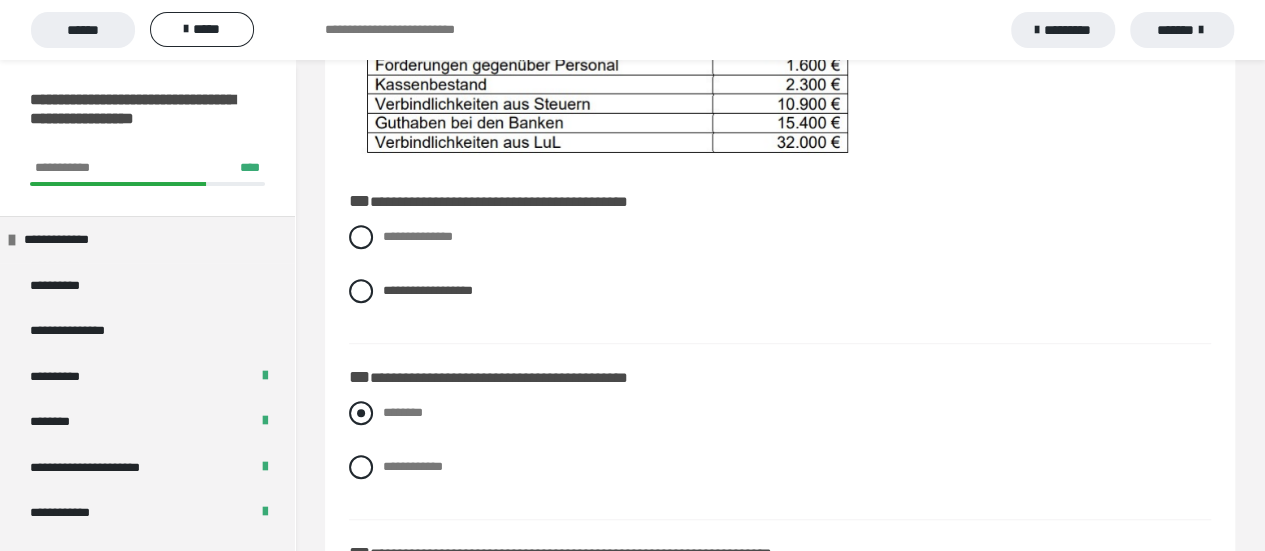 click at bounding box center (361, 413) 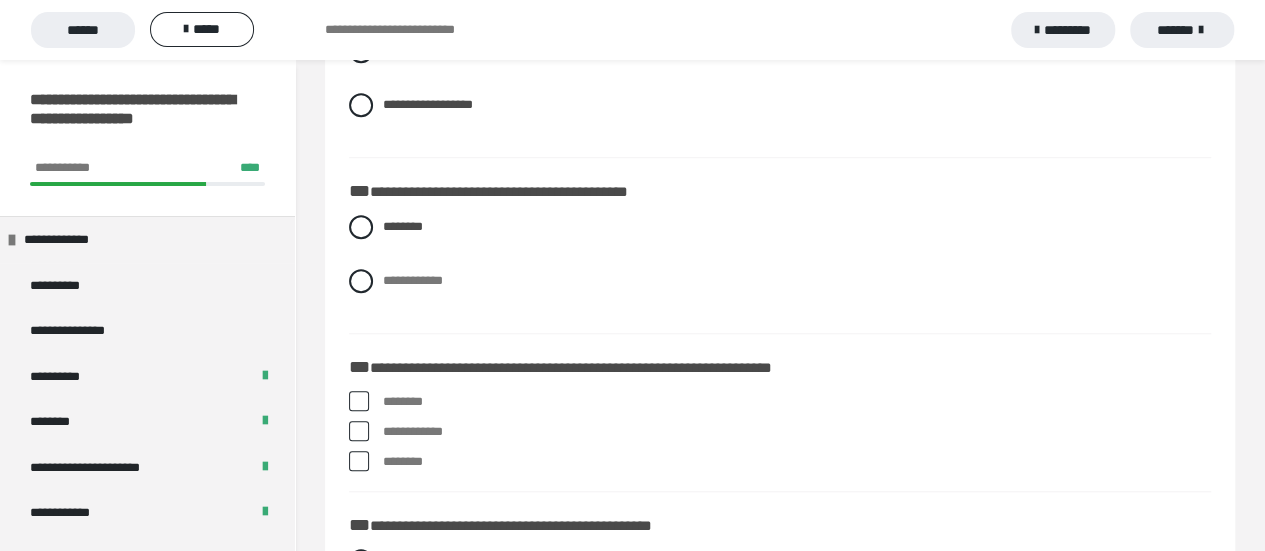 scroll, scrollTop: 700, scrollLeft: 0, axis: vertical 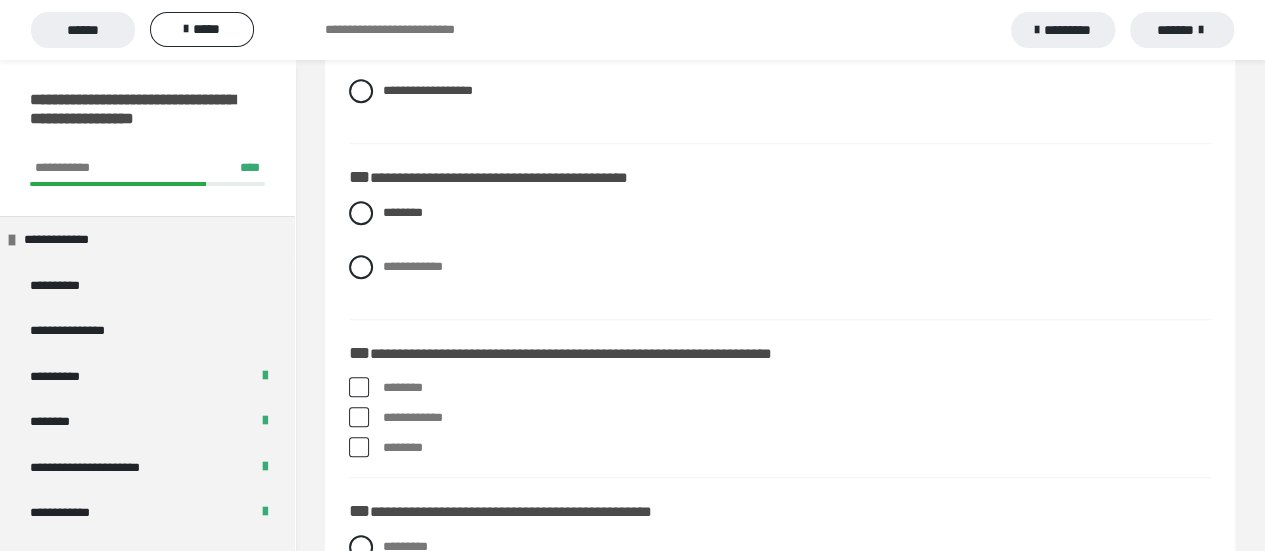 click at bounding box center [359, 387] 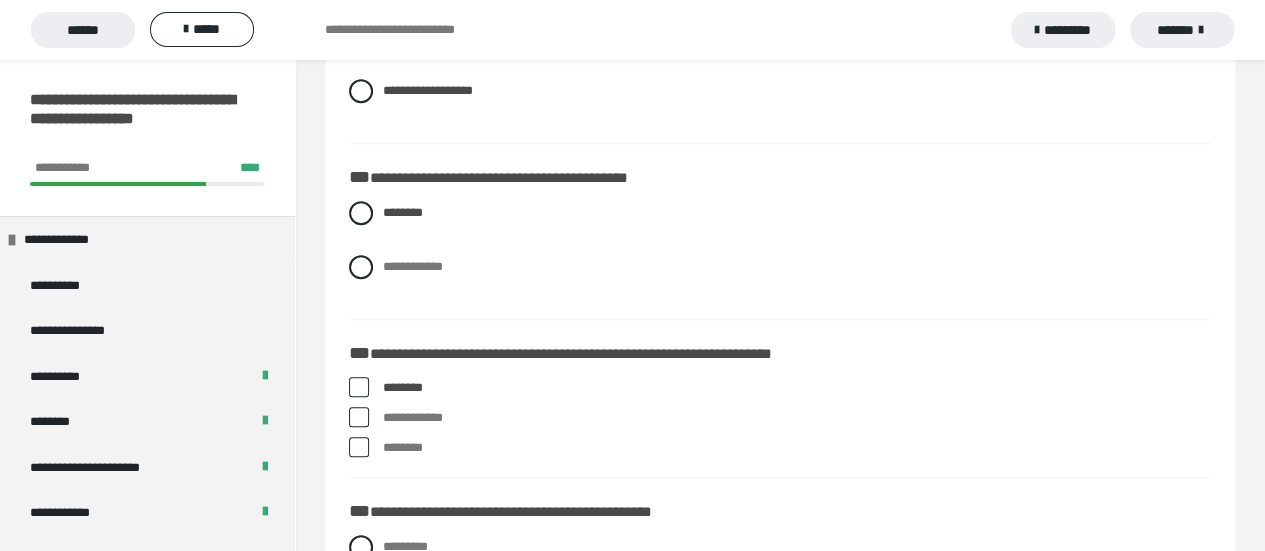 click on "********" at bounding box center (780, 388) 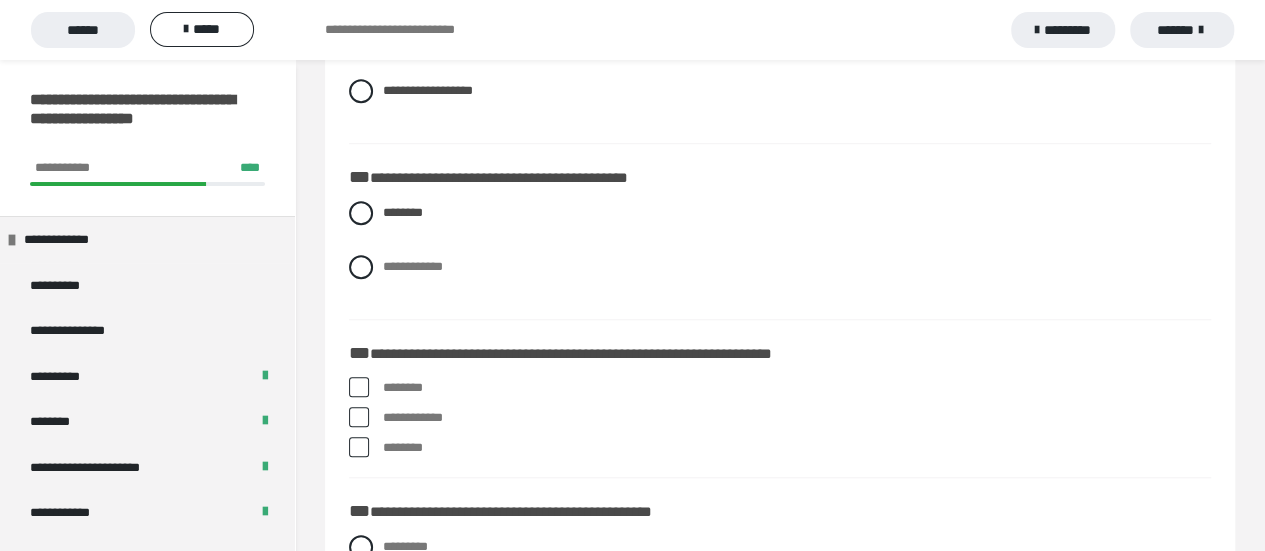 click at bounding box center (359, 417) 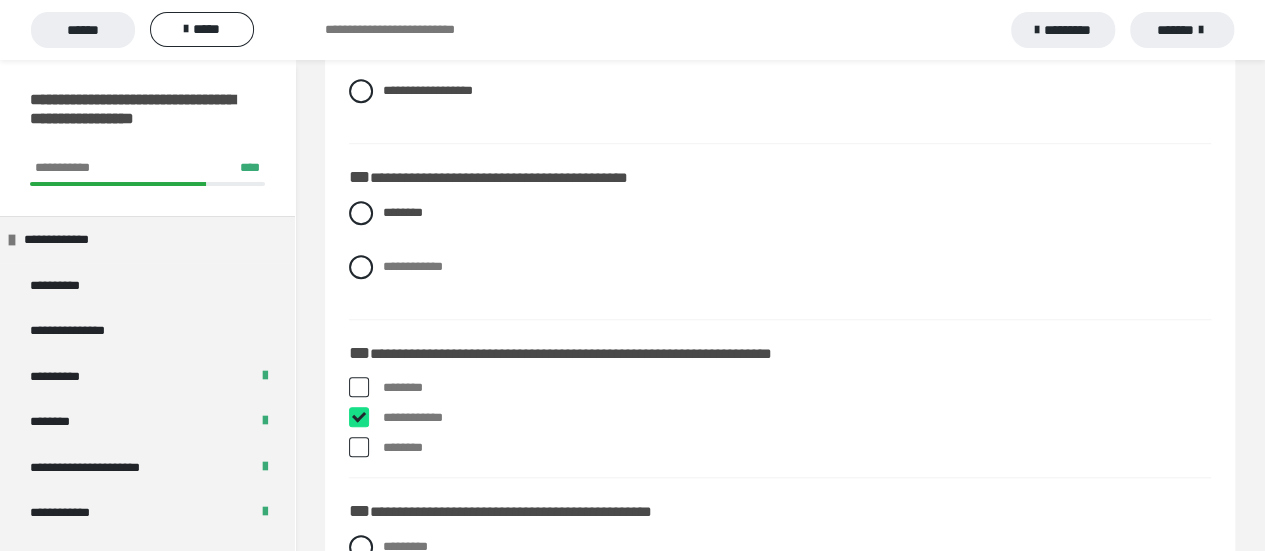 checkbox on "****" 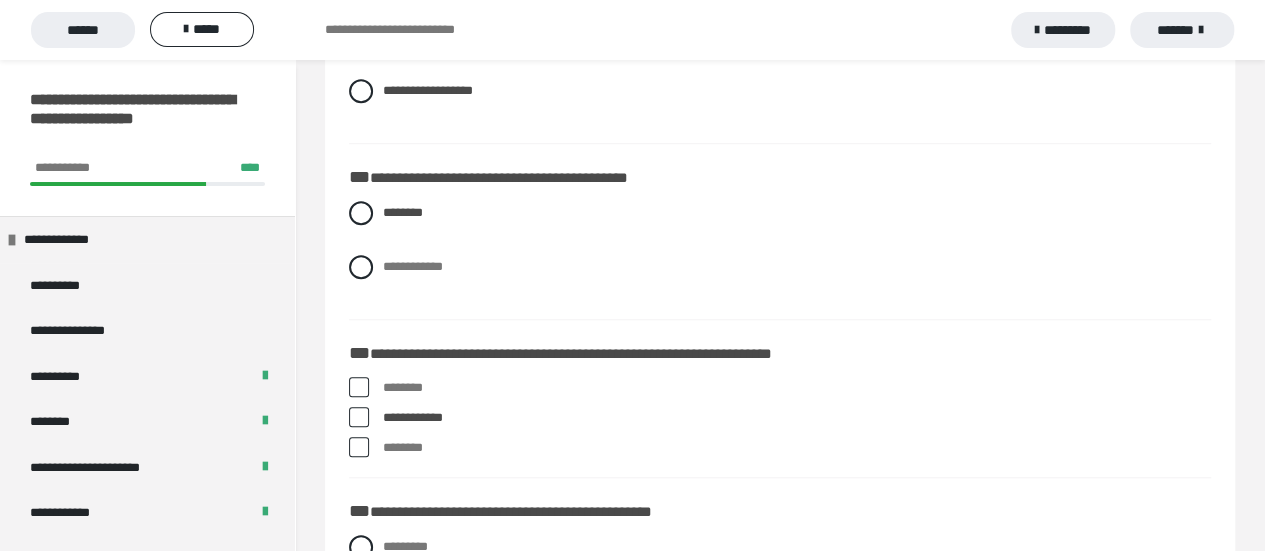 click at bounding box center [359, 447] 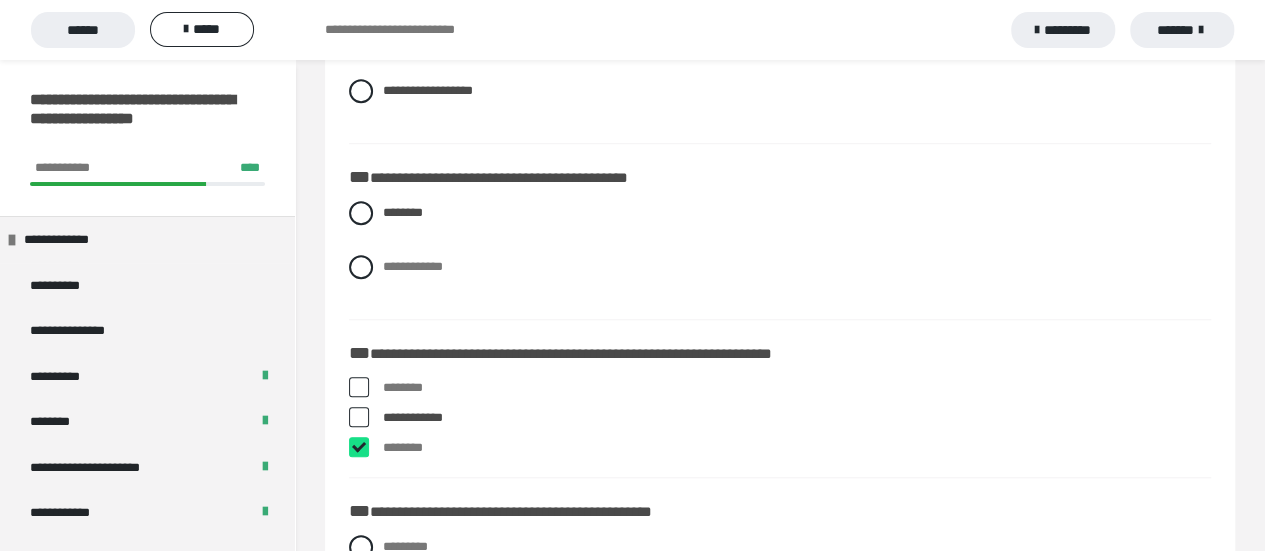 checkbox on "****" 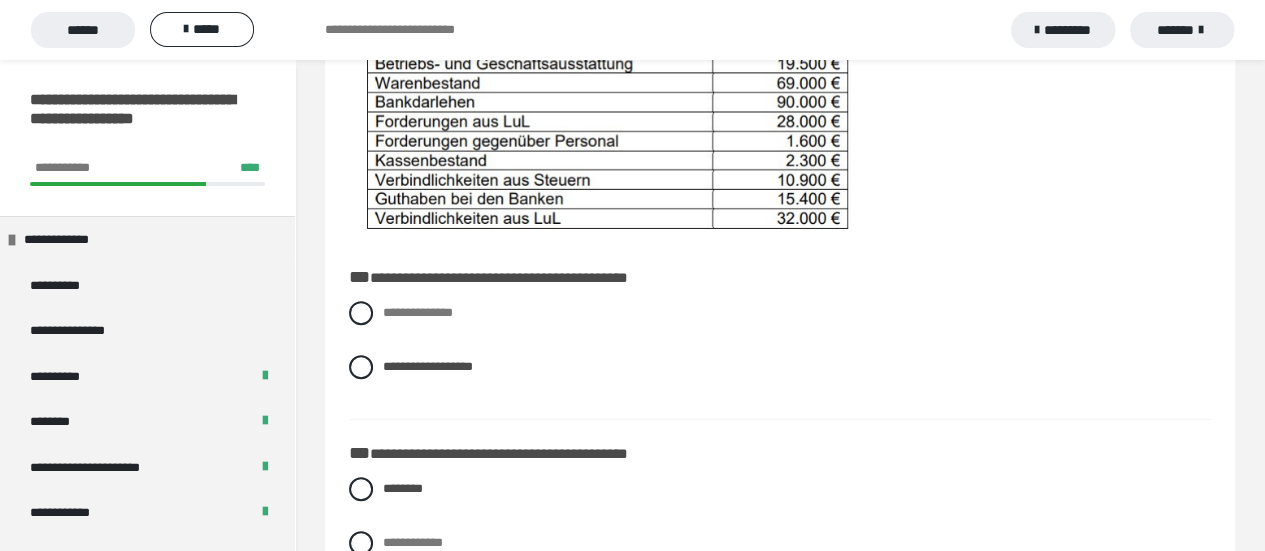 scroll, scrollTop: 300, scrollLeft: 0, axis: vertical 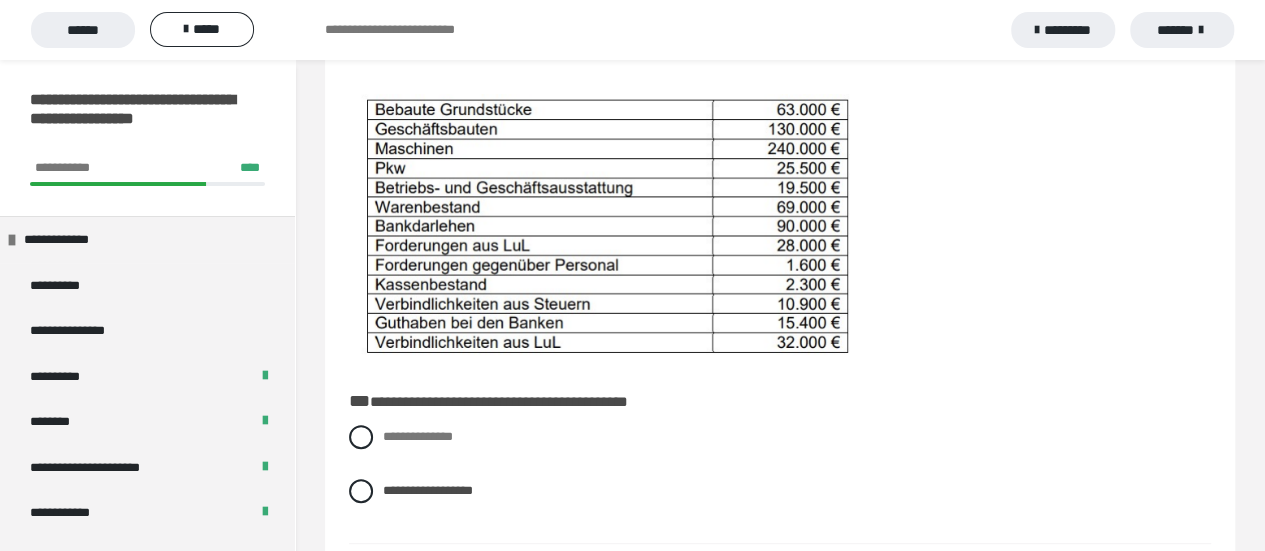 click at bounding box center (612, 228) 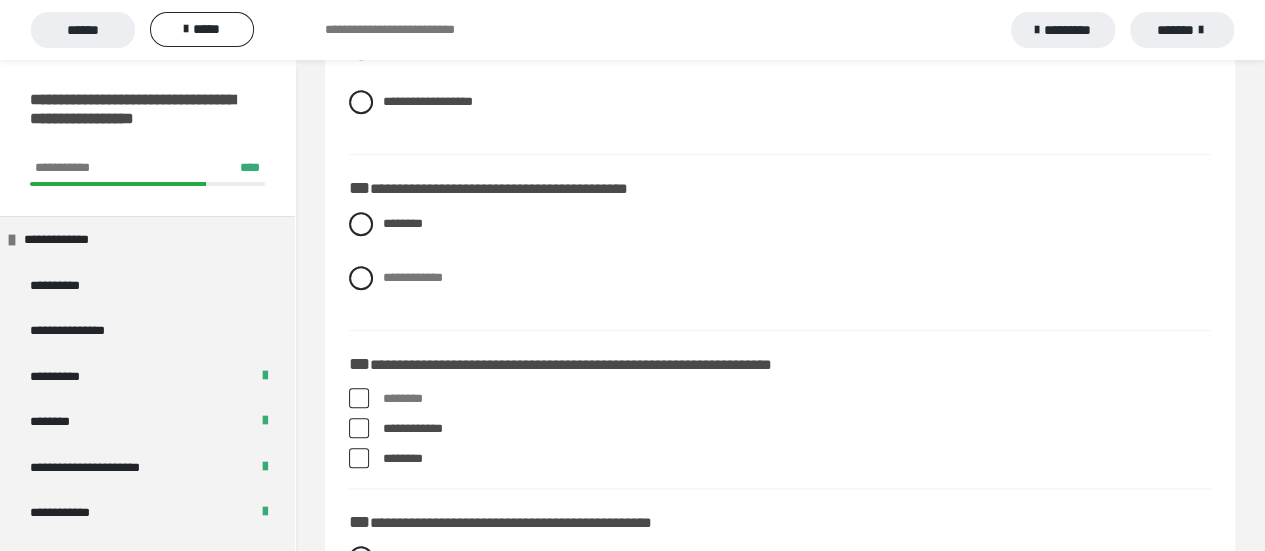 scroll, scrollTop: 1010, scrollLeft: 0, axis: vertical 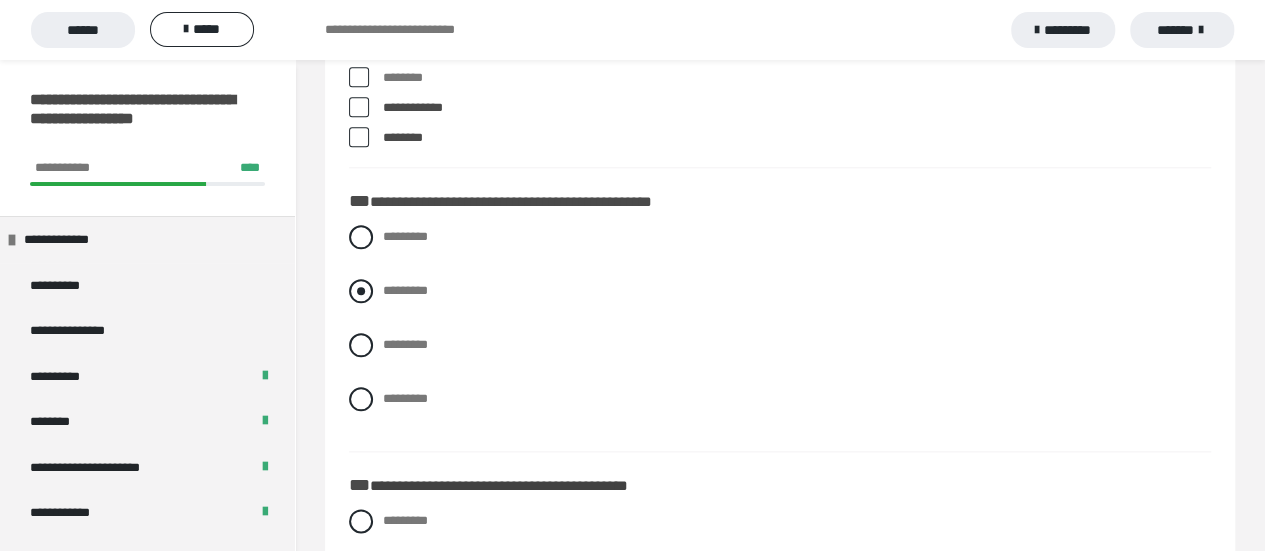 click at bounding box center [361, 291] 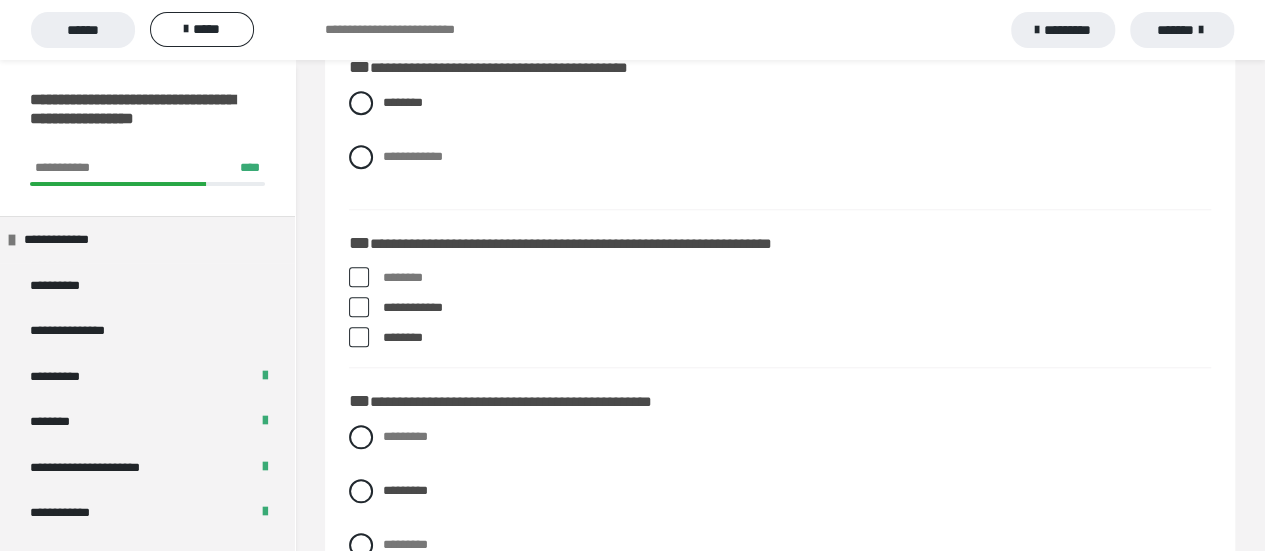 scroll, scrollTop: 1210, scrollLeft: 0, axis: vertical 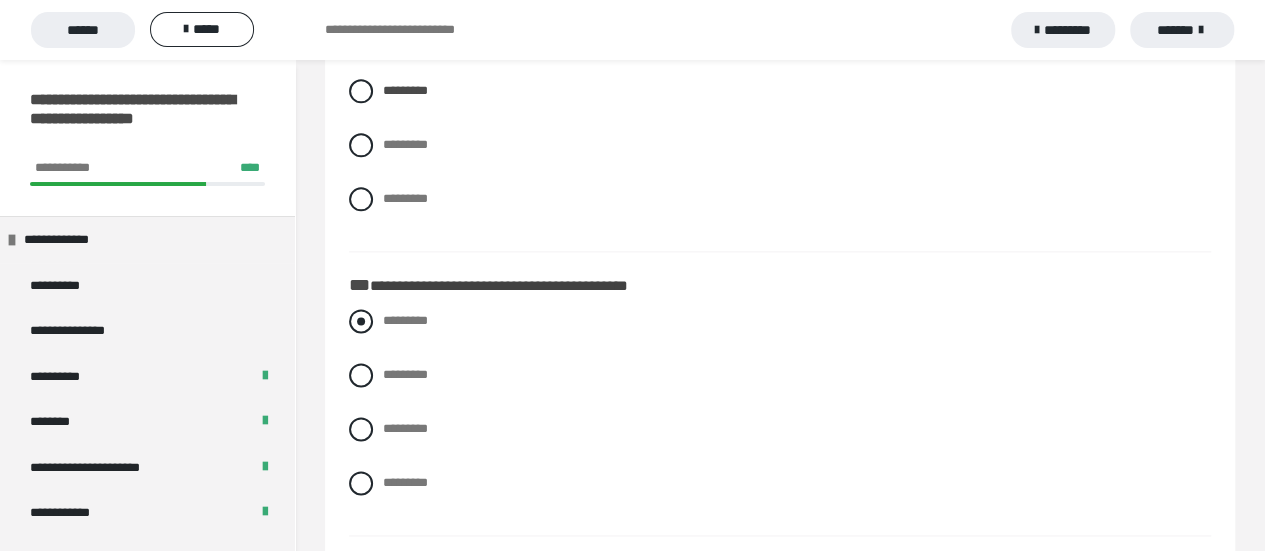 click on "*********" at bounding box center [780, 321] 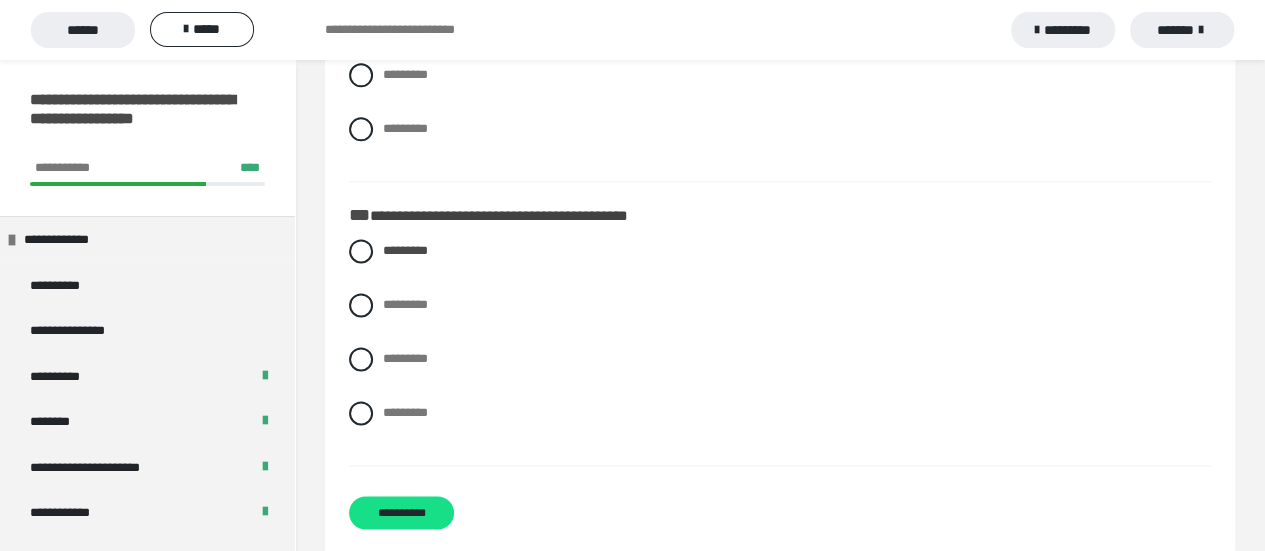scroll, scrollTop: 1310, scrollLeft: 0, axis: vertical 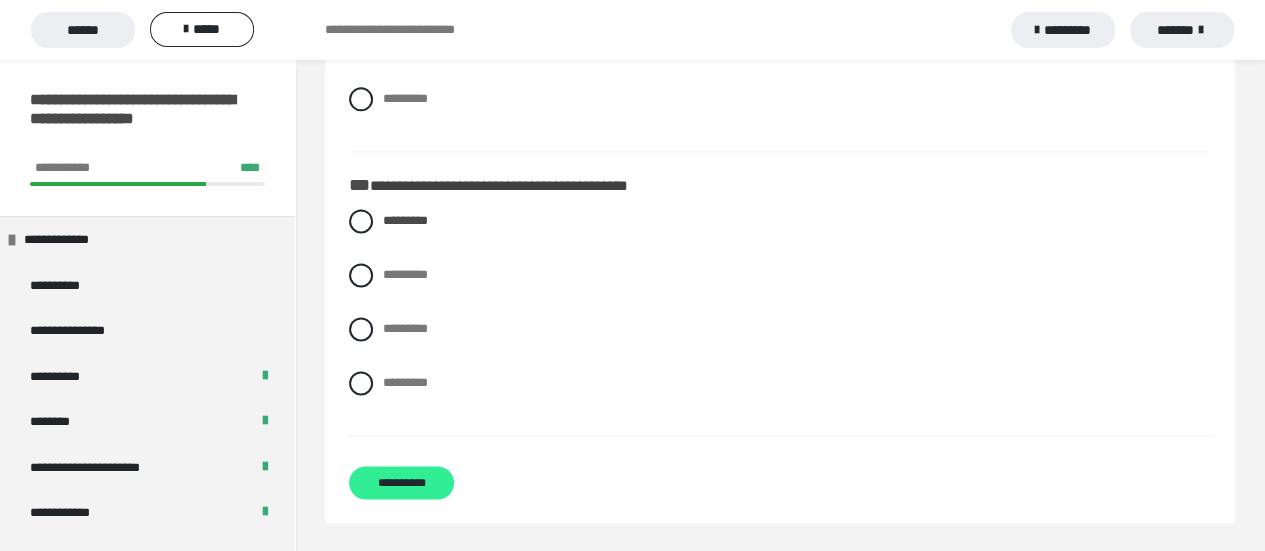 click on "**********" at bounding box center (401, 482) 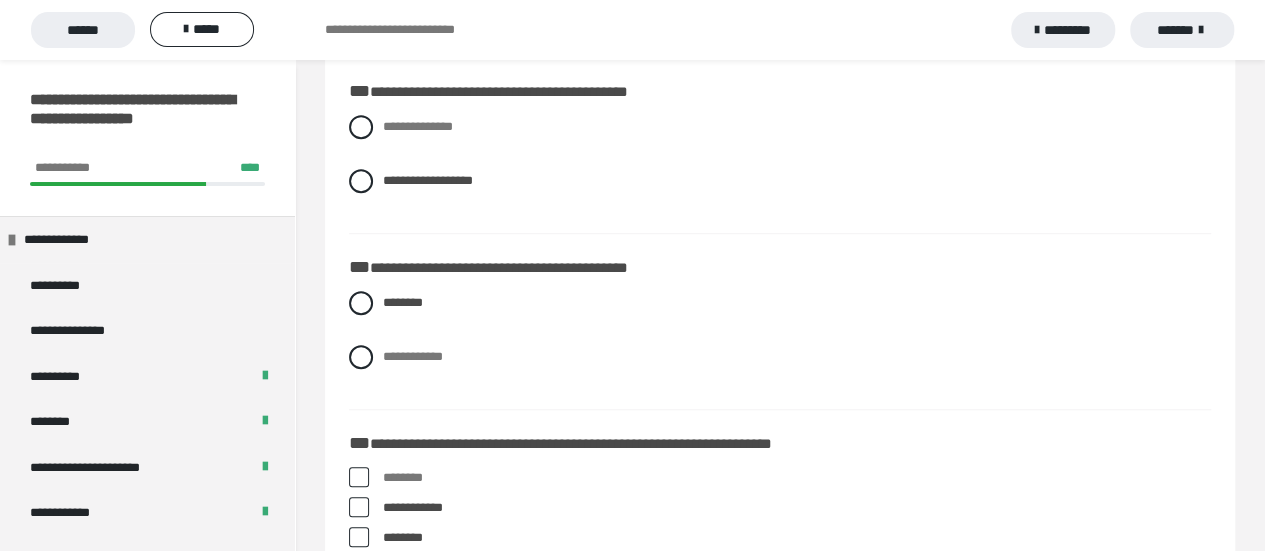 scroll, scrollTop: 110, scrollLeft: 0, axis: vertical 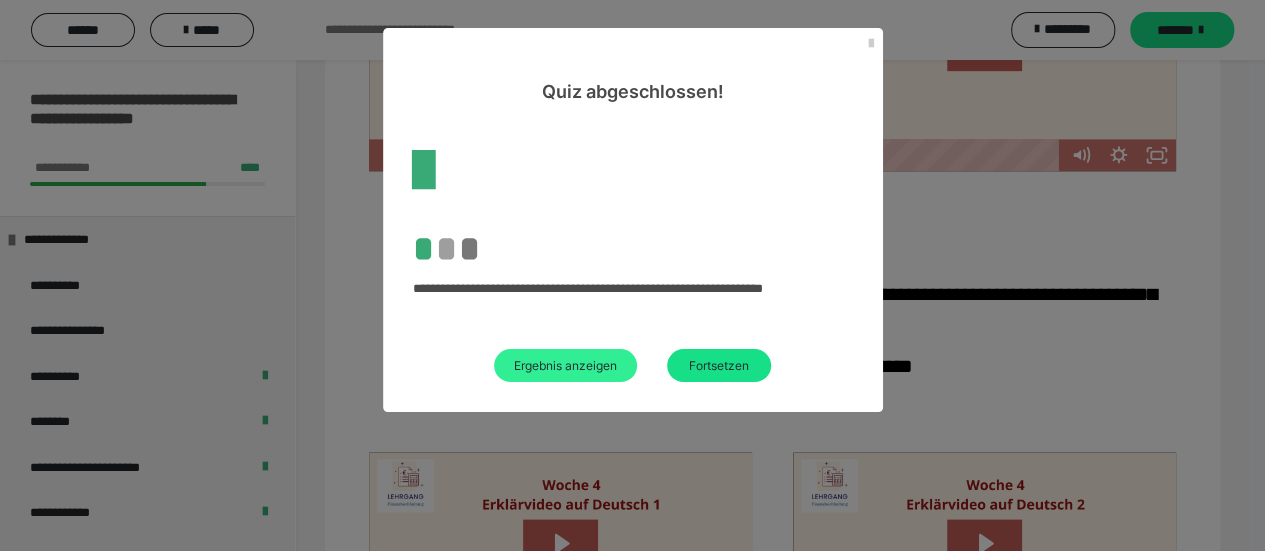click on "Ergebnis anzeigen" at bounding box center (565, 365) 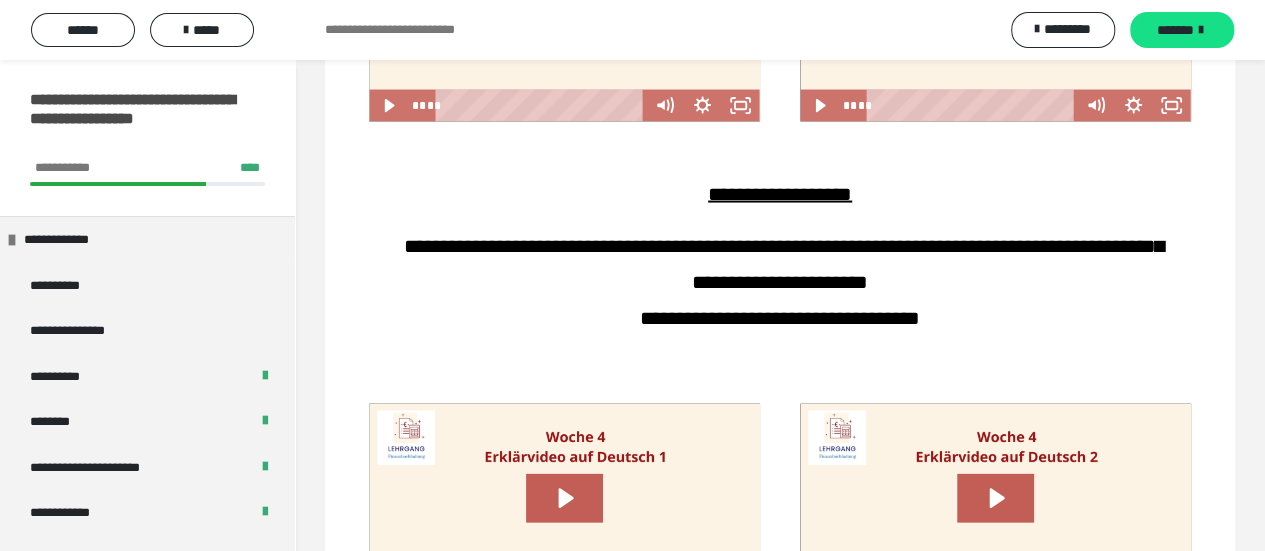 scroll, scrollTop: 1900, scrollLeft: 0, axis: vertical 